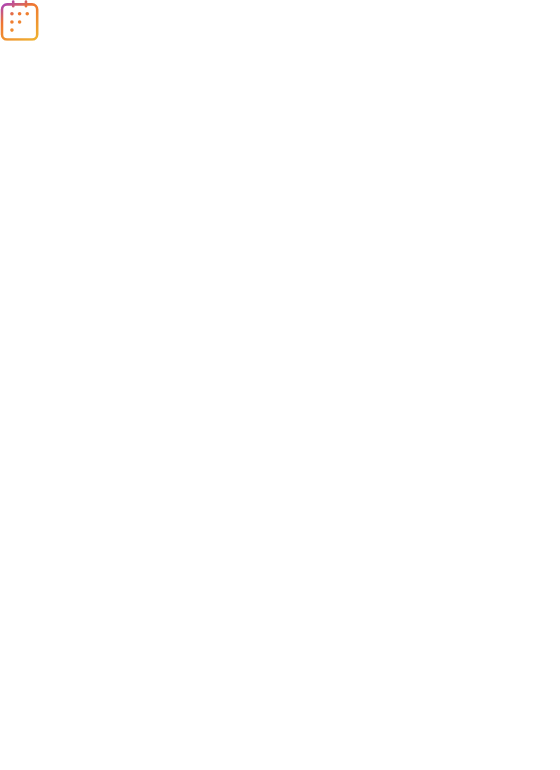 scroll, scrollTop: 0, scrollLeft: 0, axis: both 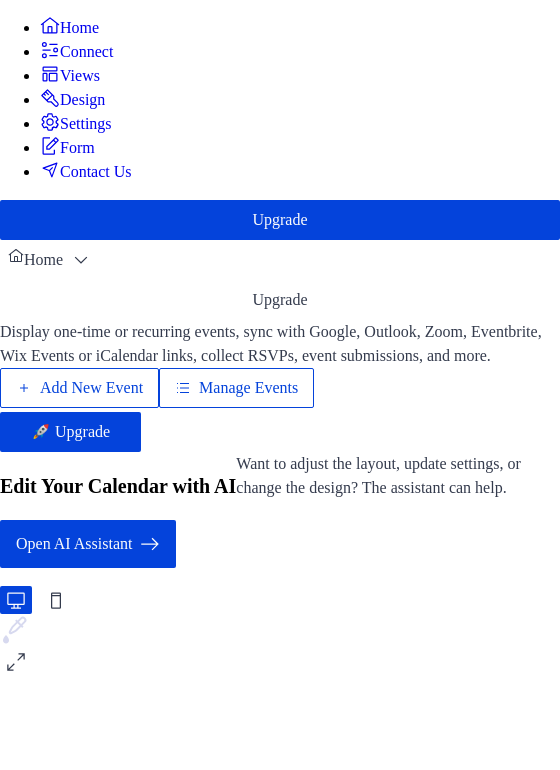 click on "Add New Event" at bounding box center (91, 388) 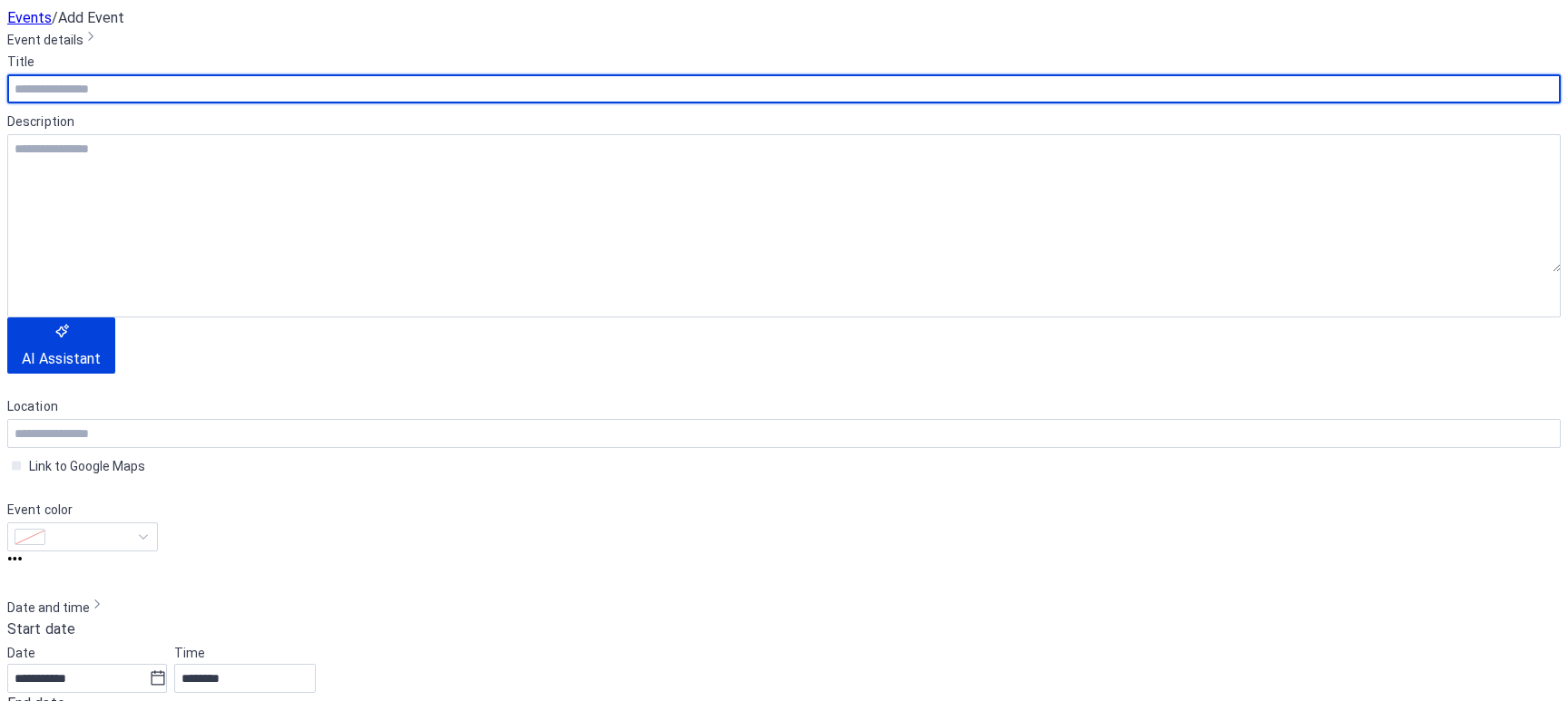 scroll, scrollTop: 0, scrollLeft: 0, axis: both 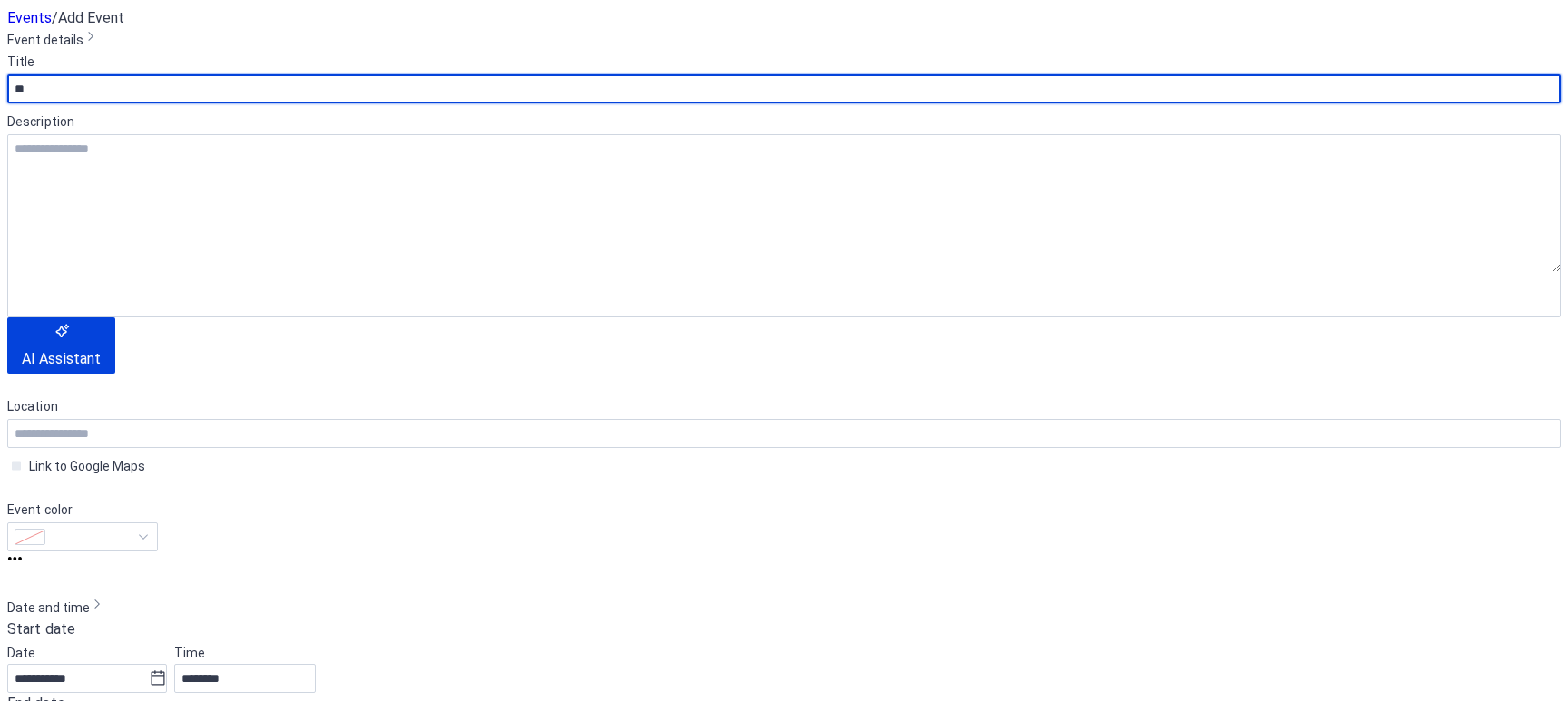 type on "*" 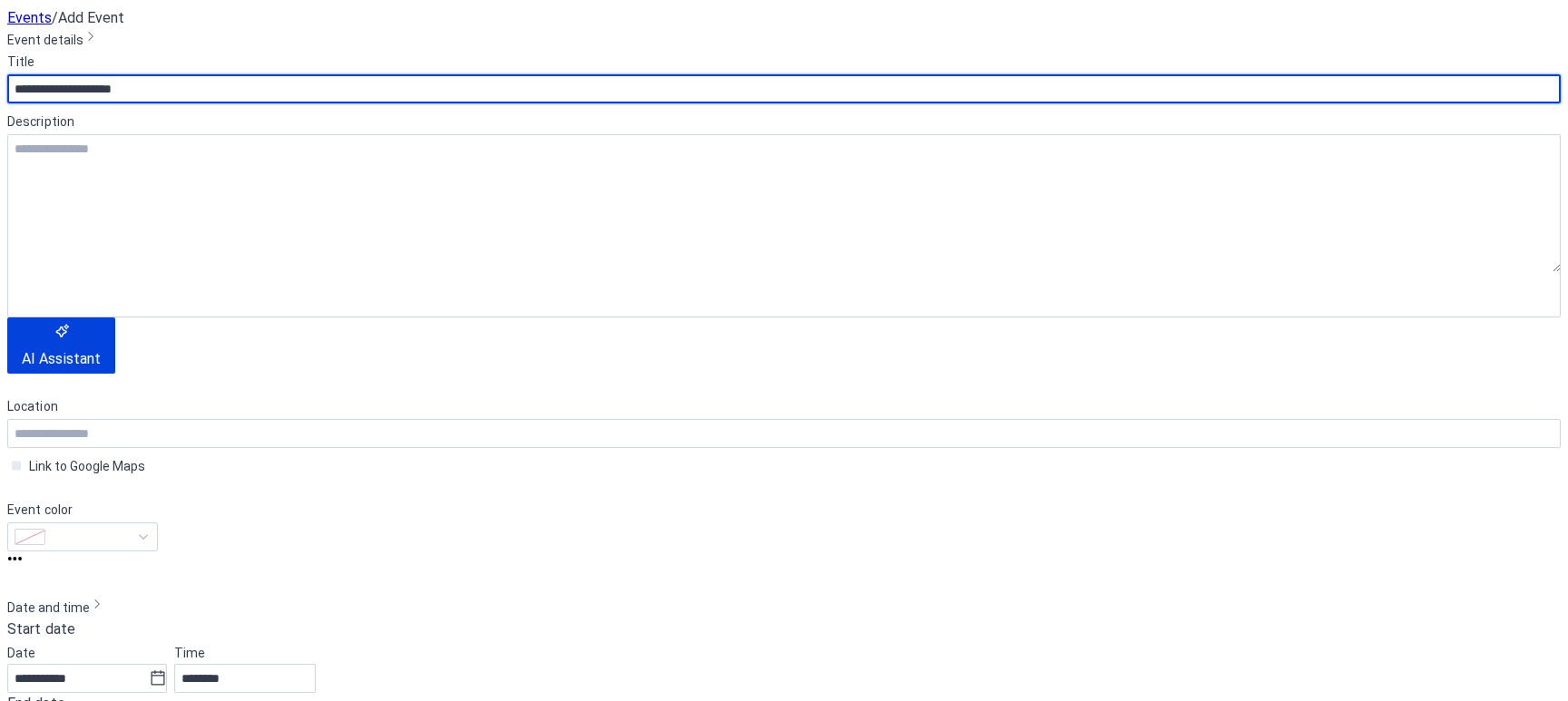 scroll, scrollTop: 141, scrollLeft: 0, axis: vertical 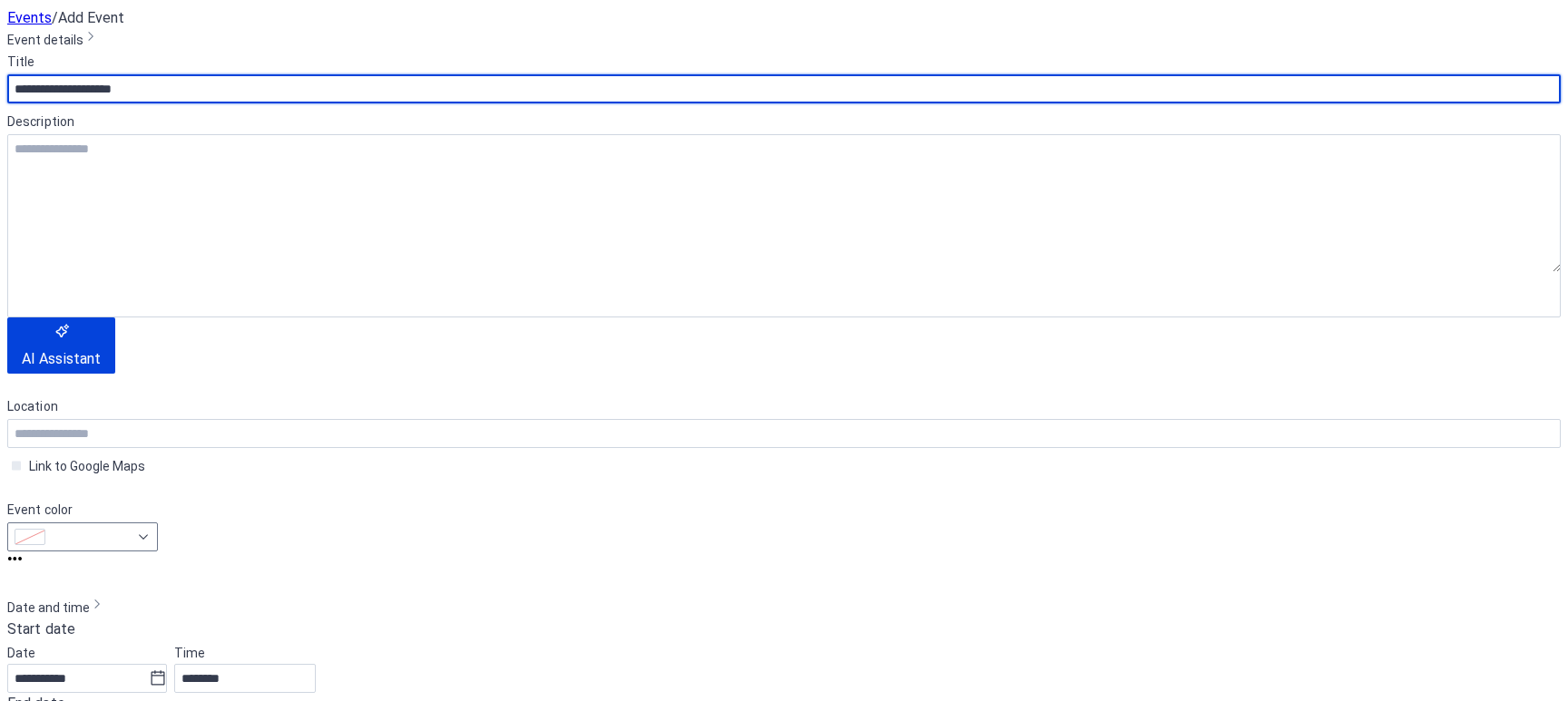 type on "**********" 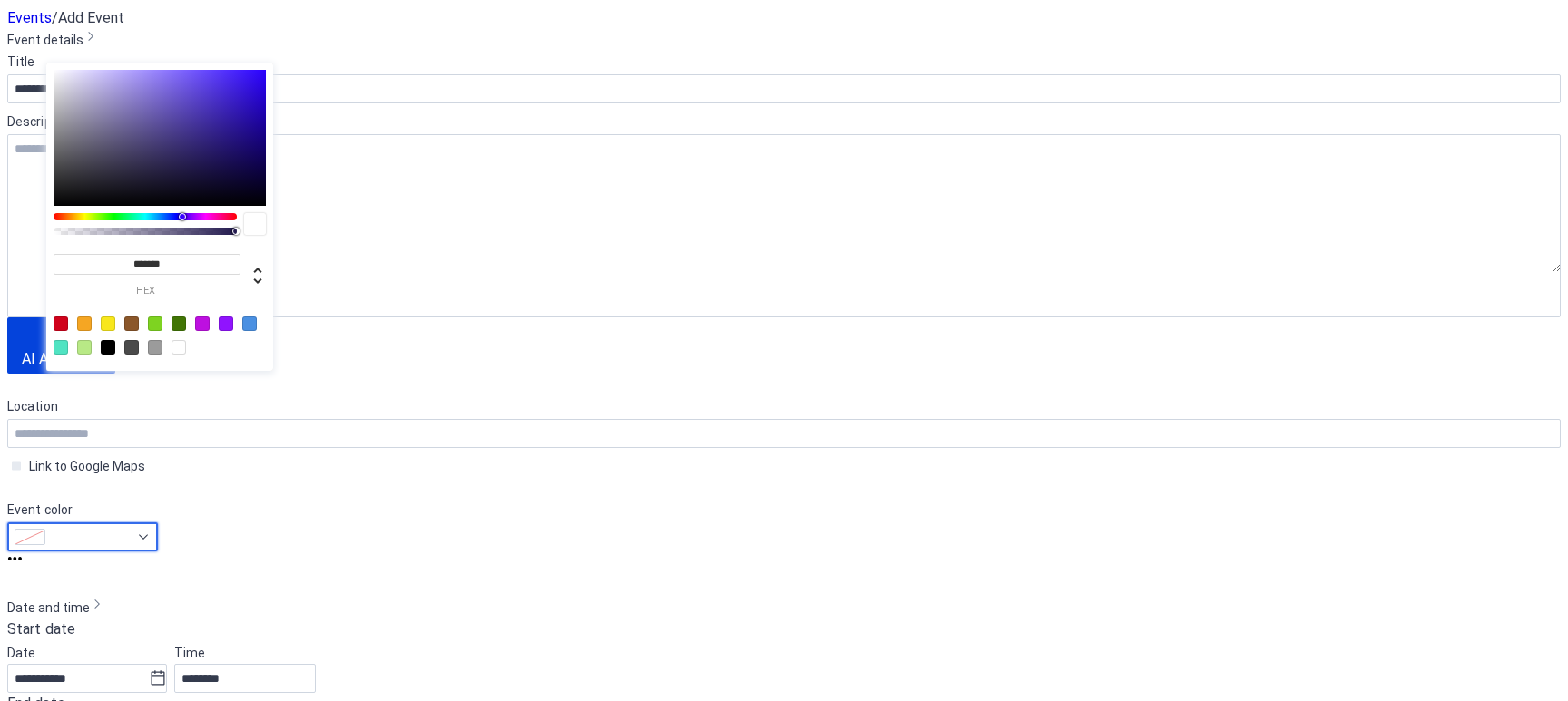 click at bounding box center (83, 537) 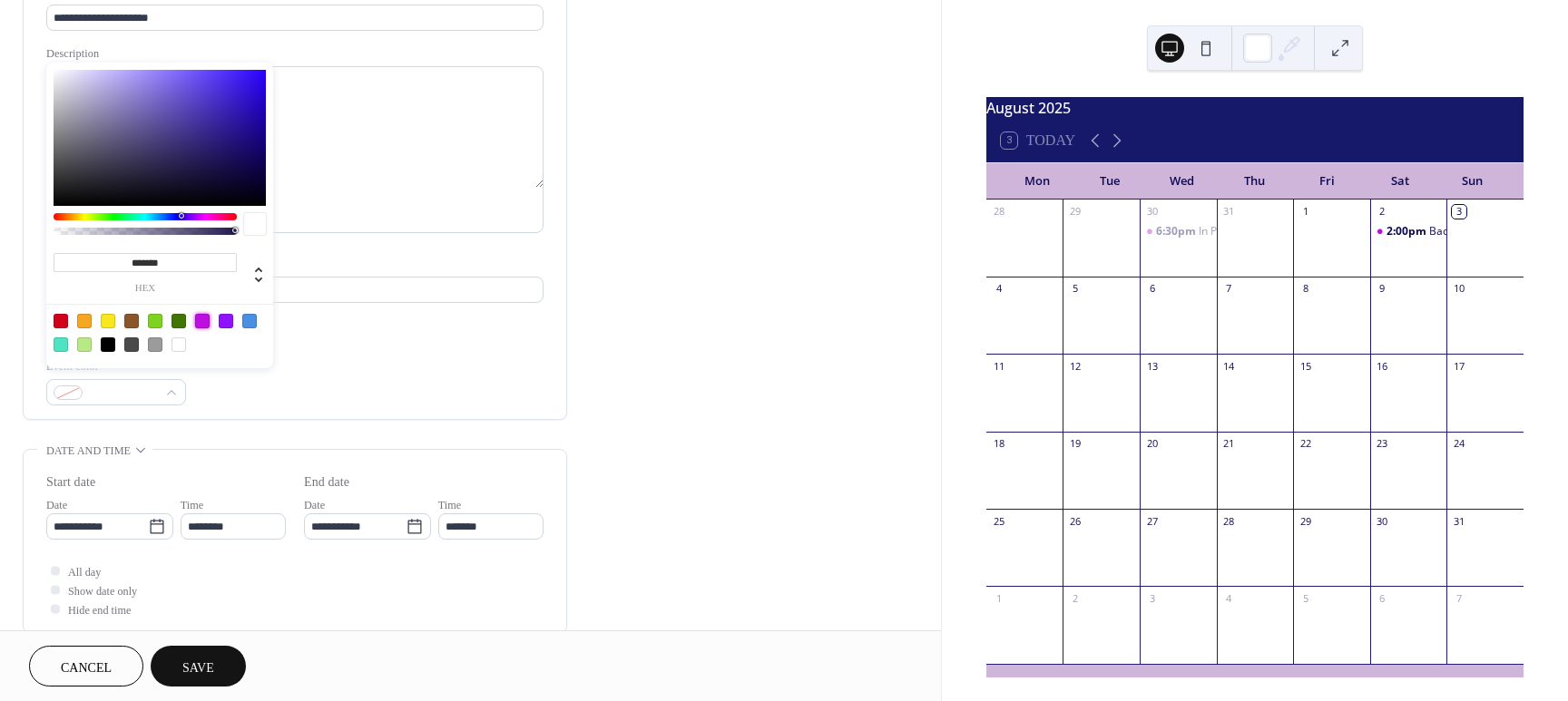 click at bounding box center [202, 321] 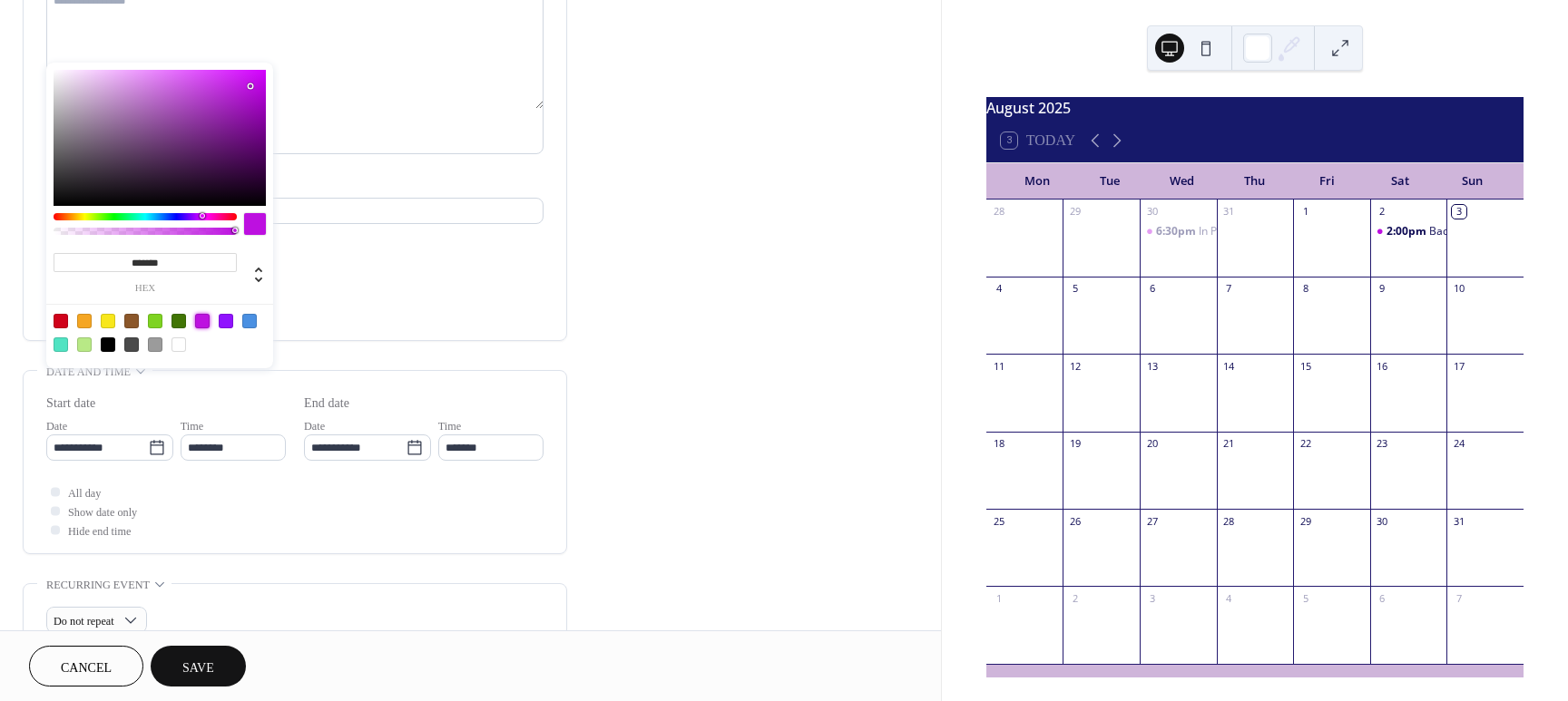 scroll, scrollTop: 219, scrollLeft: 0, axis: vertical 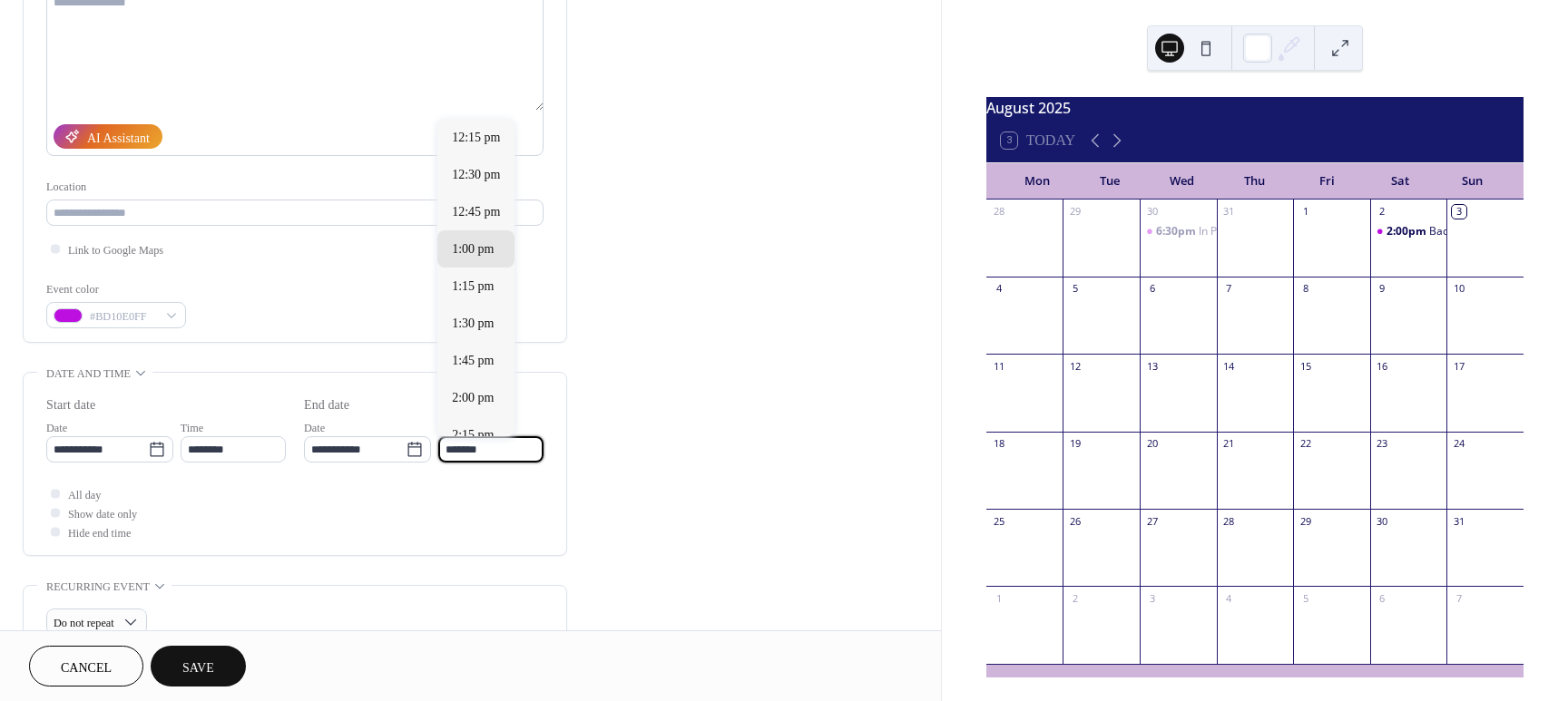 click on "*******" at bounding box center [491, 449] 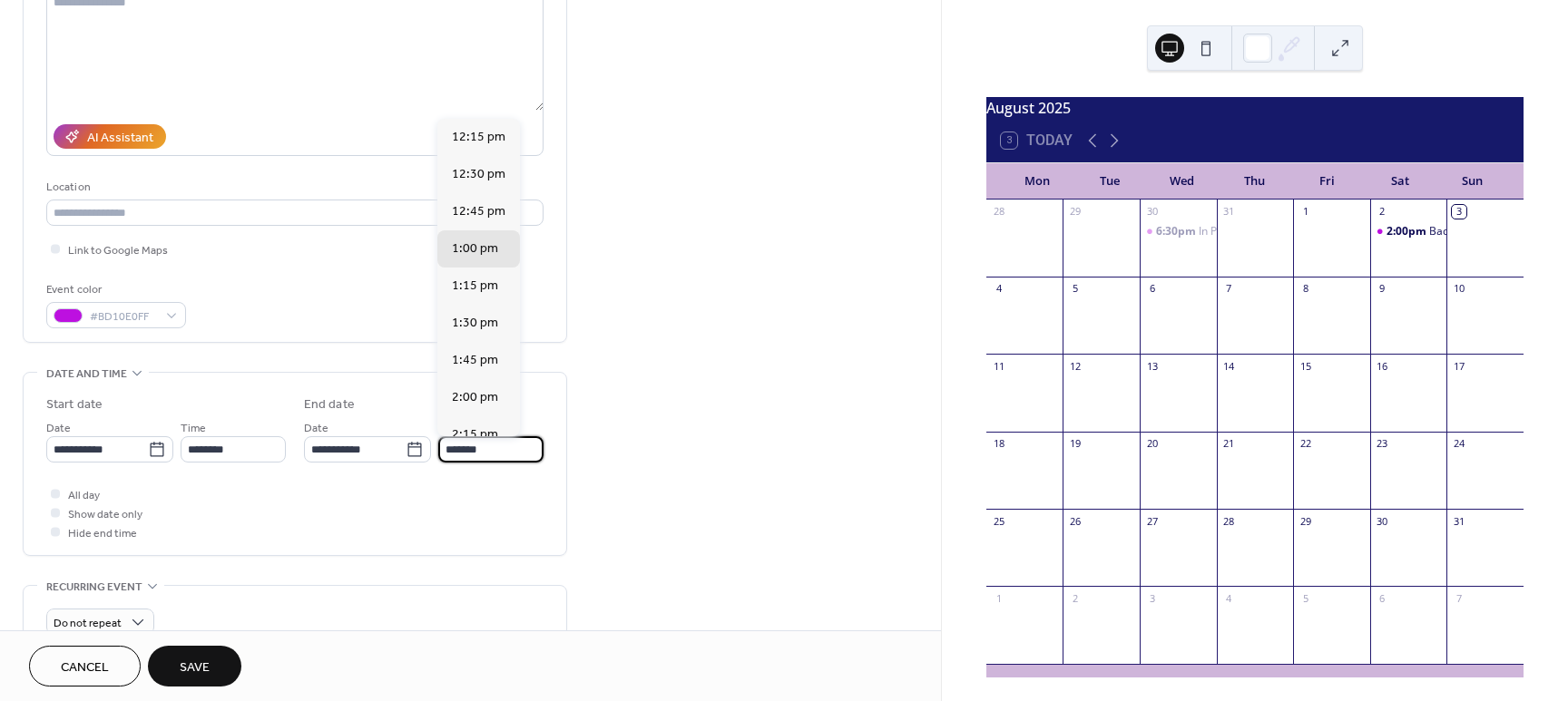 click on "**********" at bounding box center [470, 434] 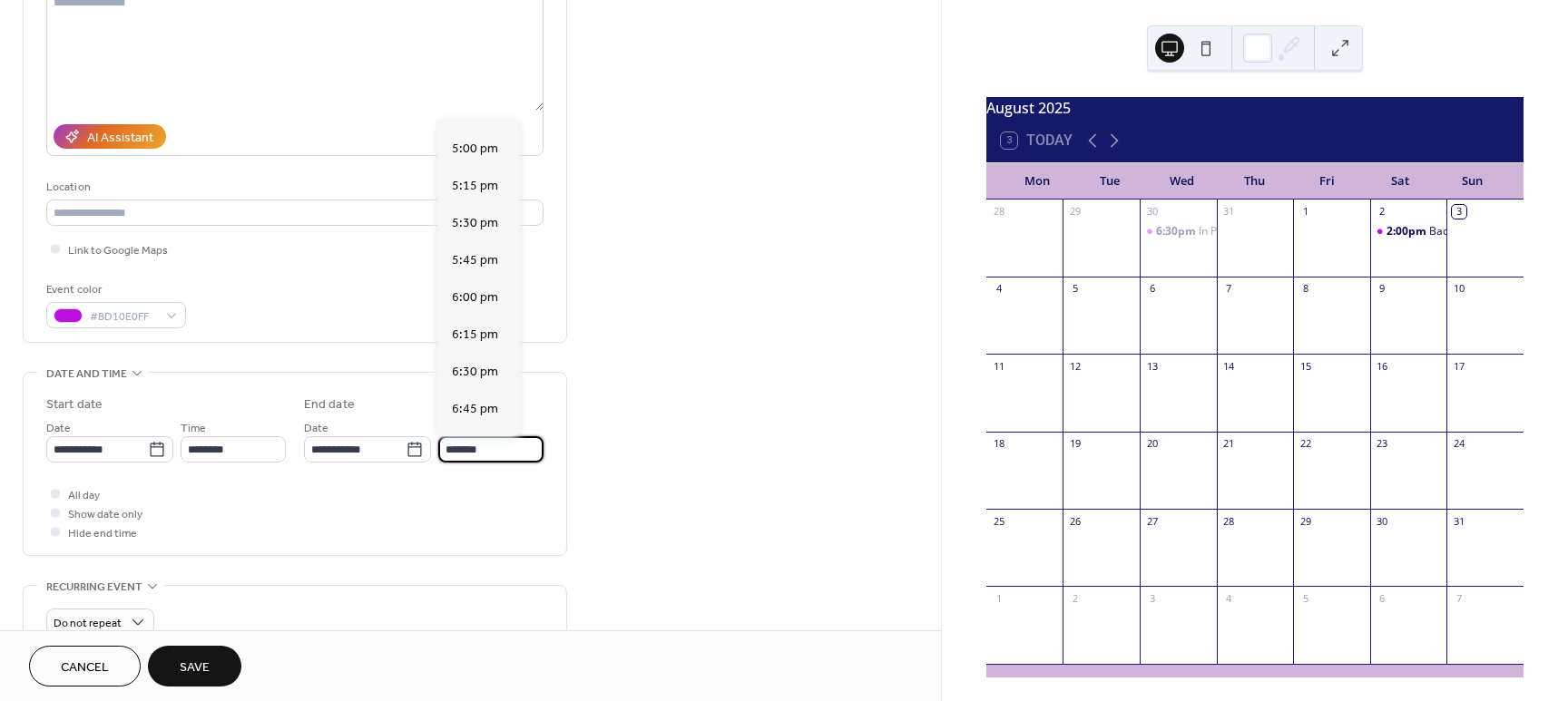 scroll, scrollTop: 696, scrollLeft: 0, axis: vertical 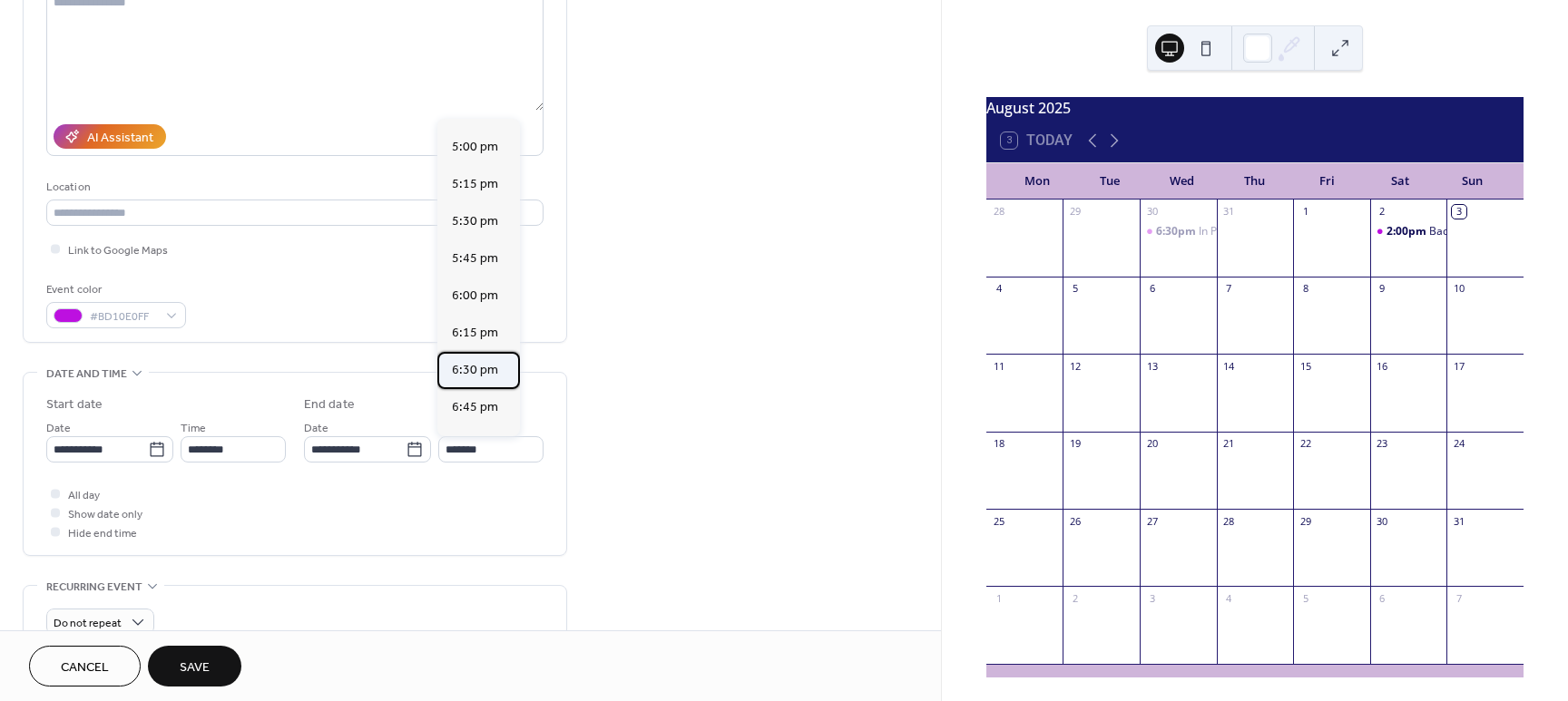 click on "6:30 pm" at bounding box center (475, 370) 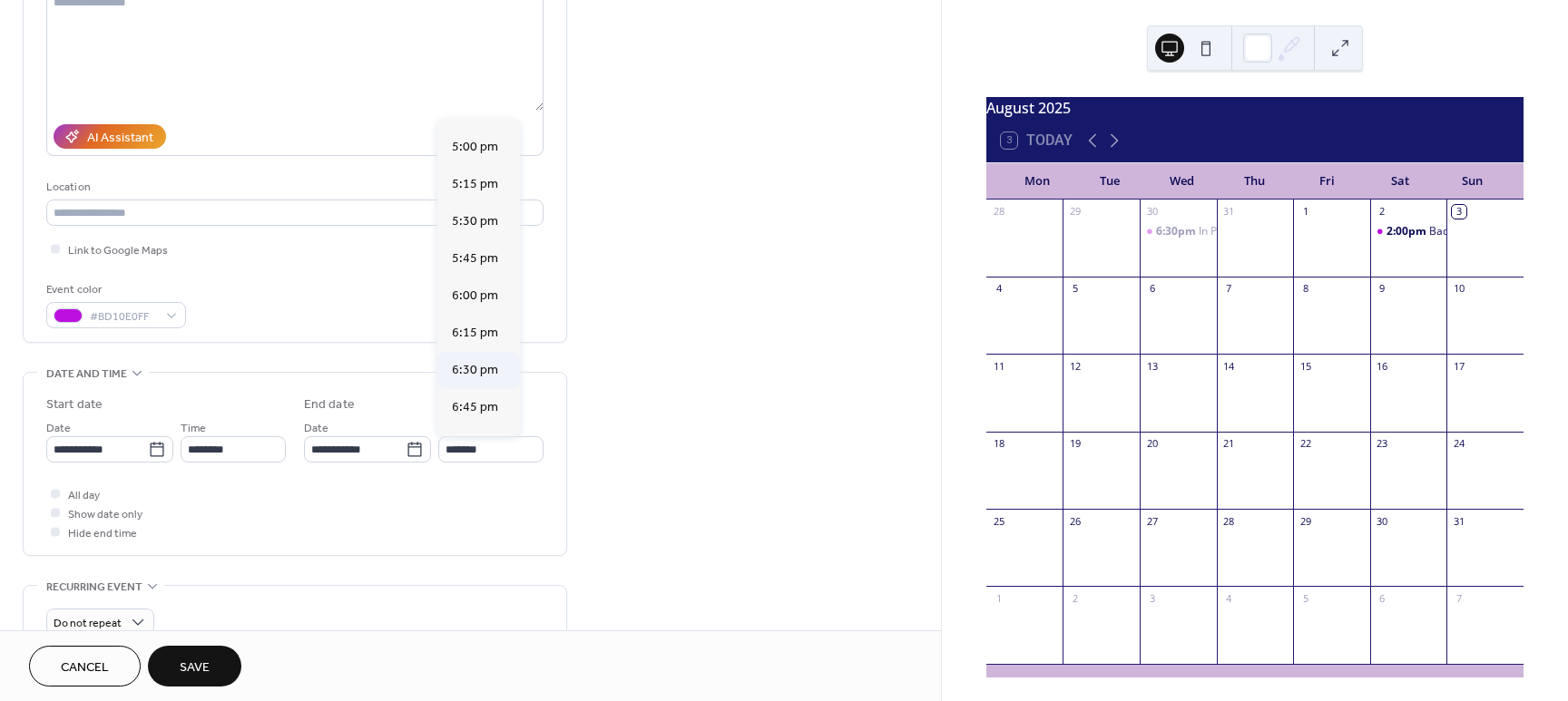 type on "*******" 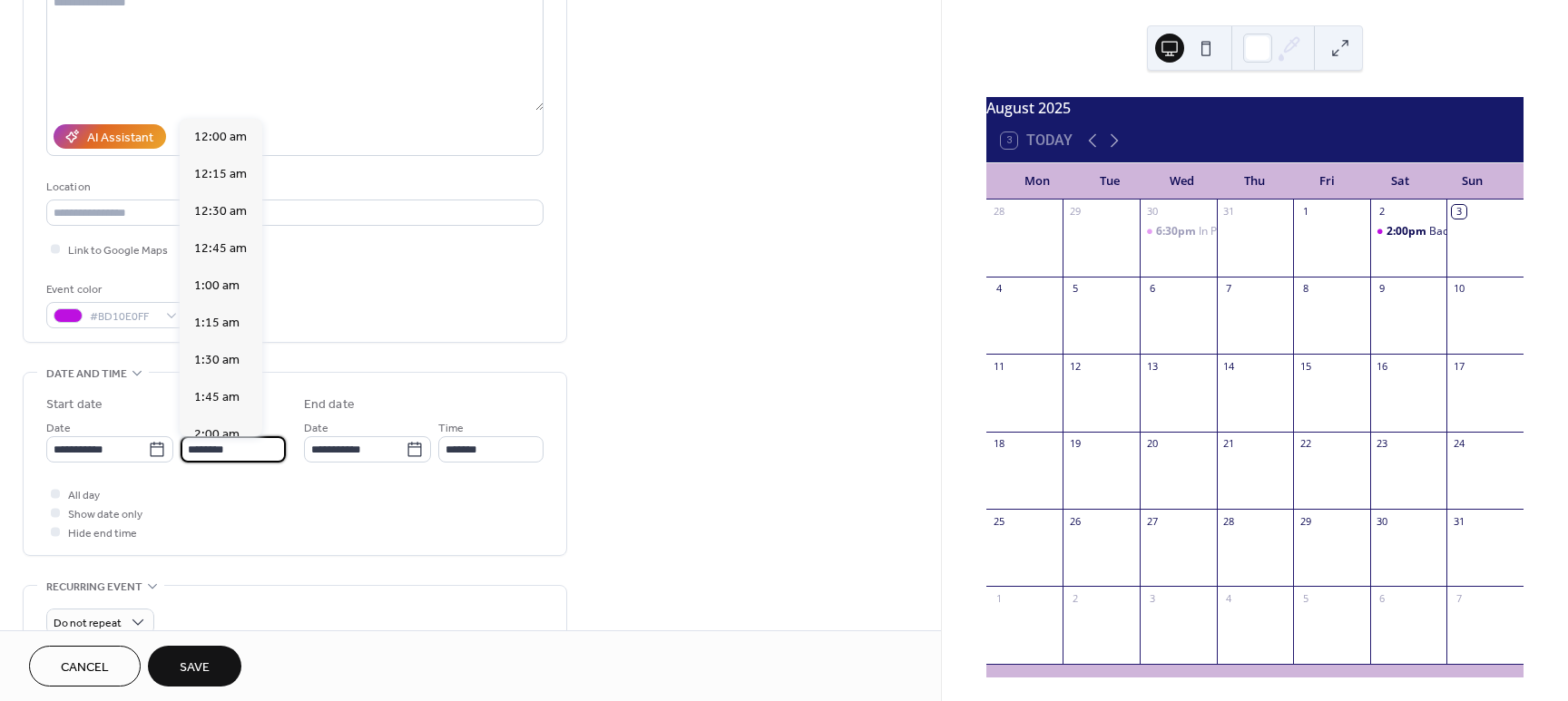 click on "********" at bounding box center (233, 449) 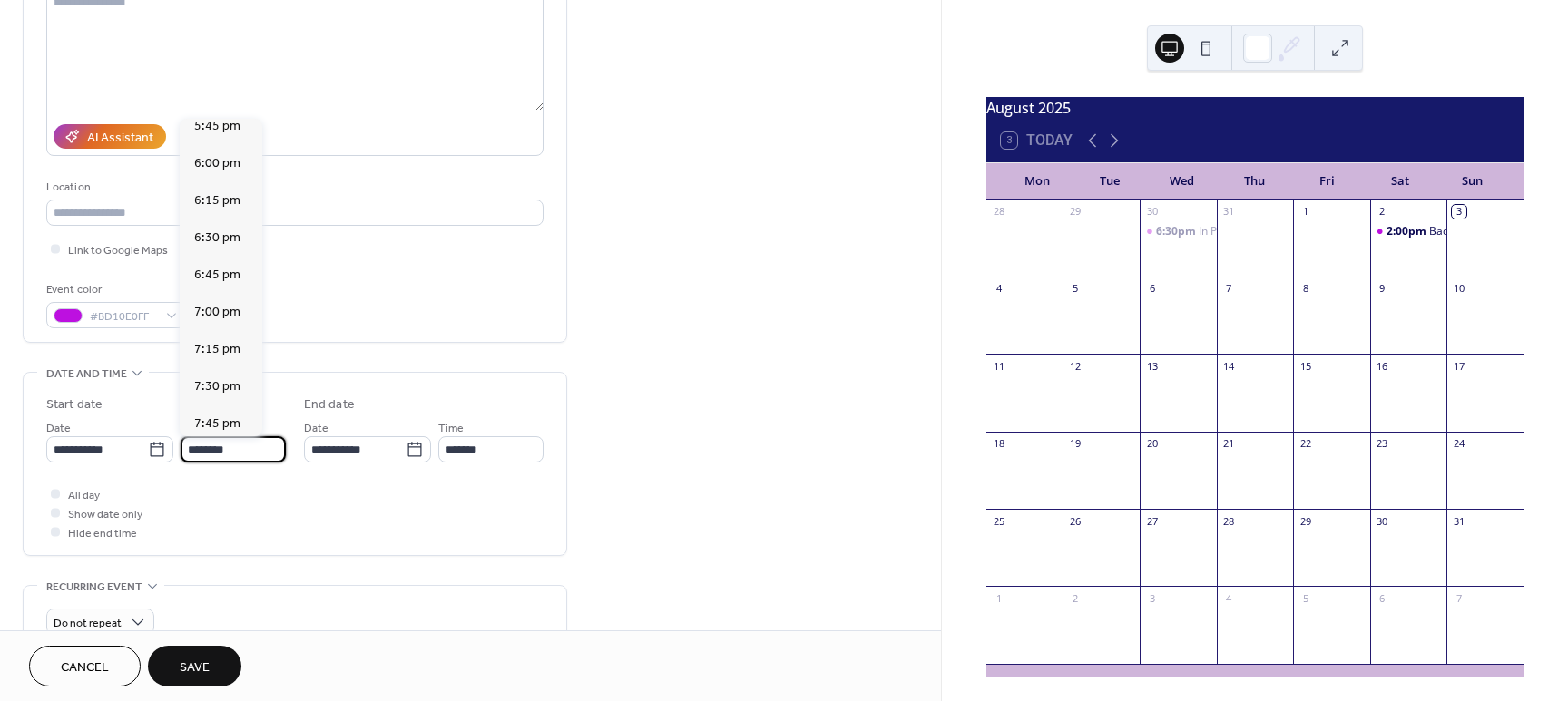 scroll, scrollTop: 2658, scrollLeft: 0, axis: vertical 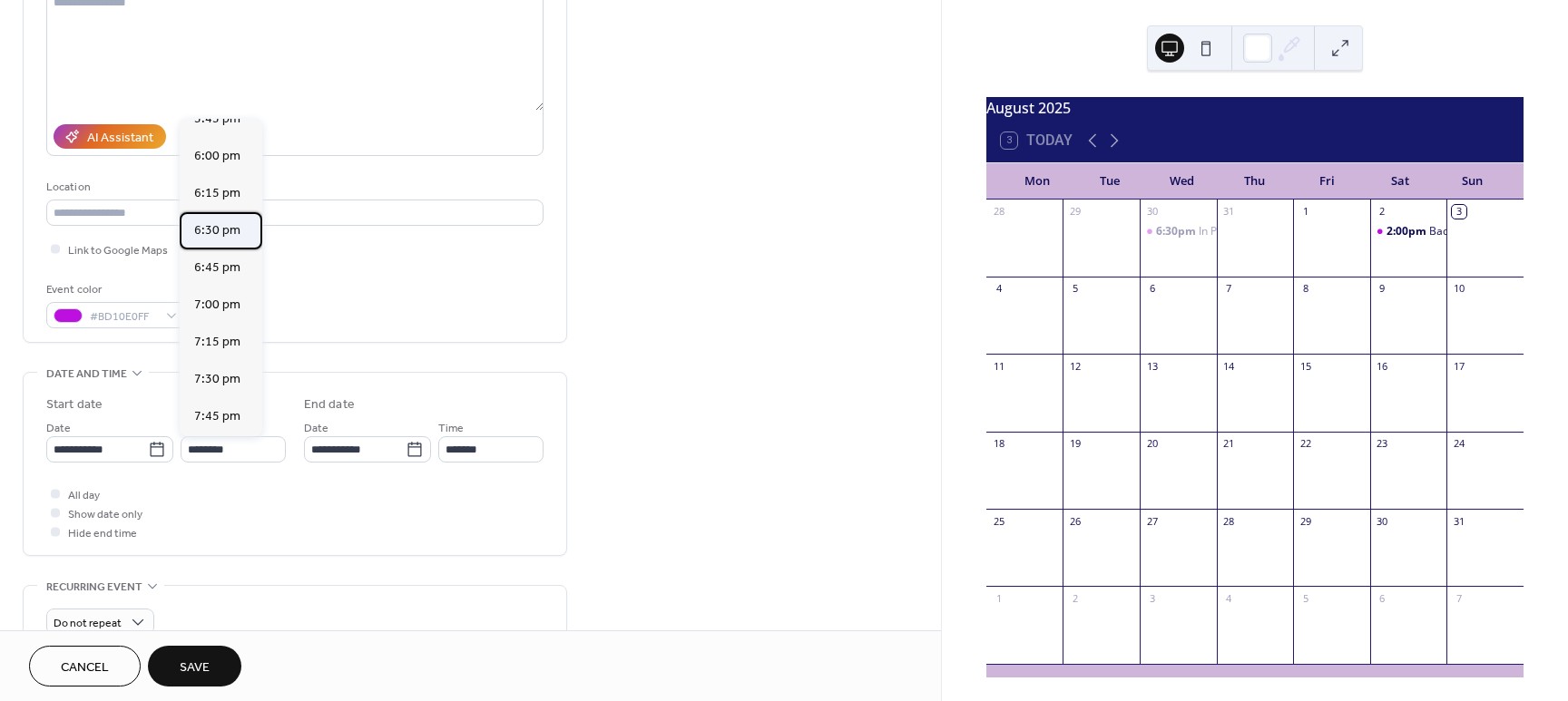 click on "6:30 pm" at bounding box center (217, 230) 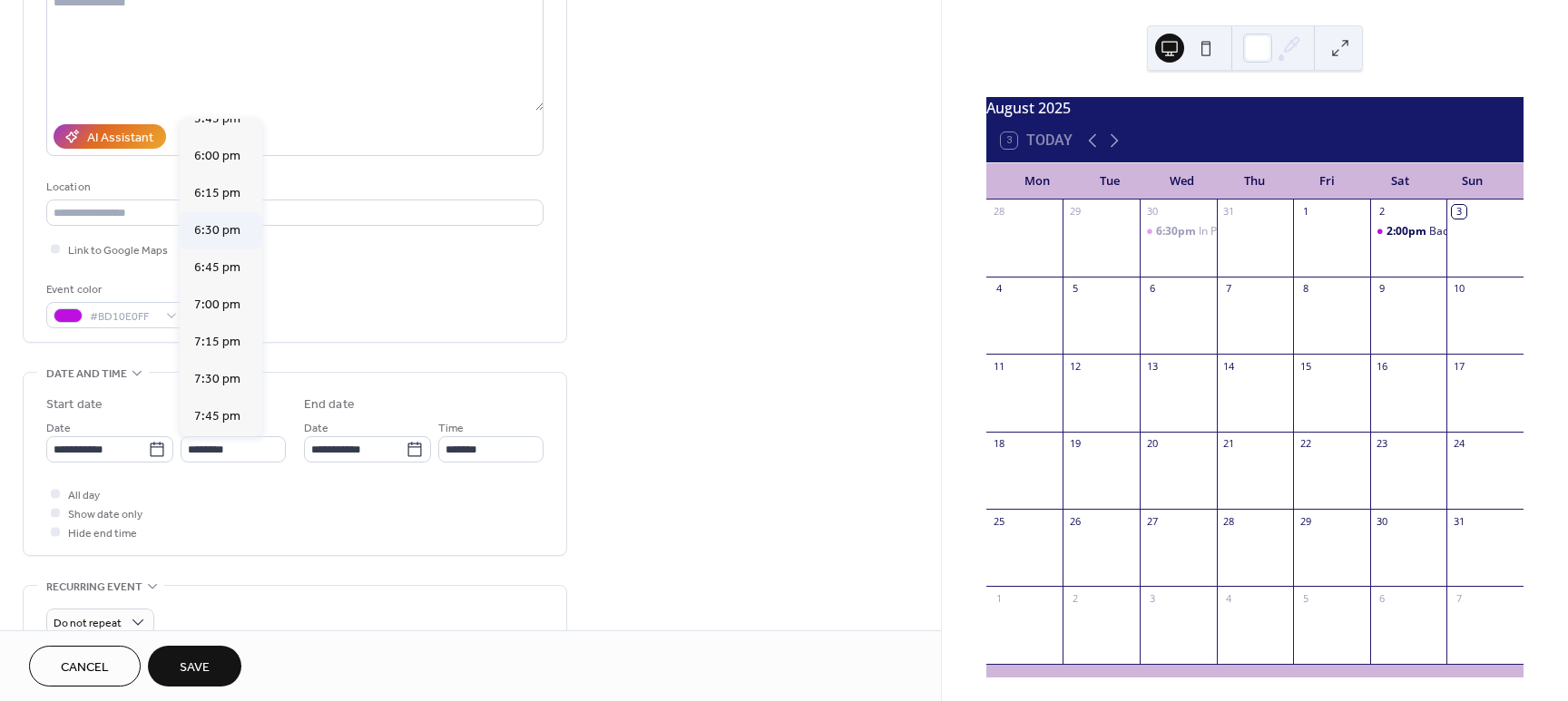 type on "*******" 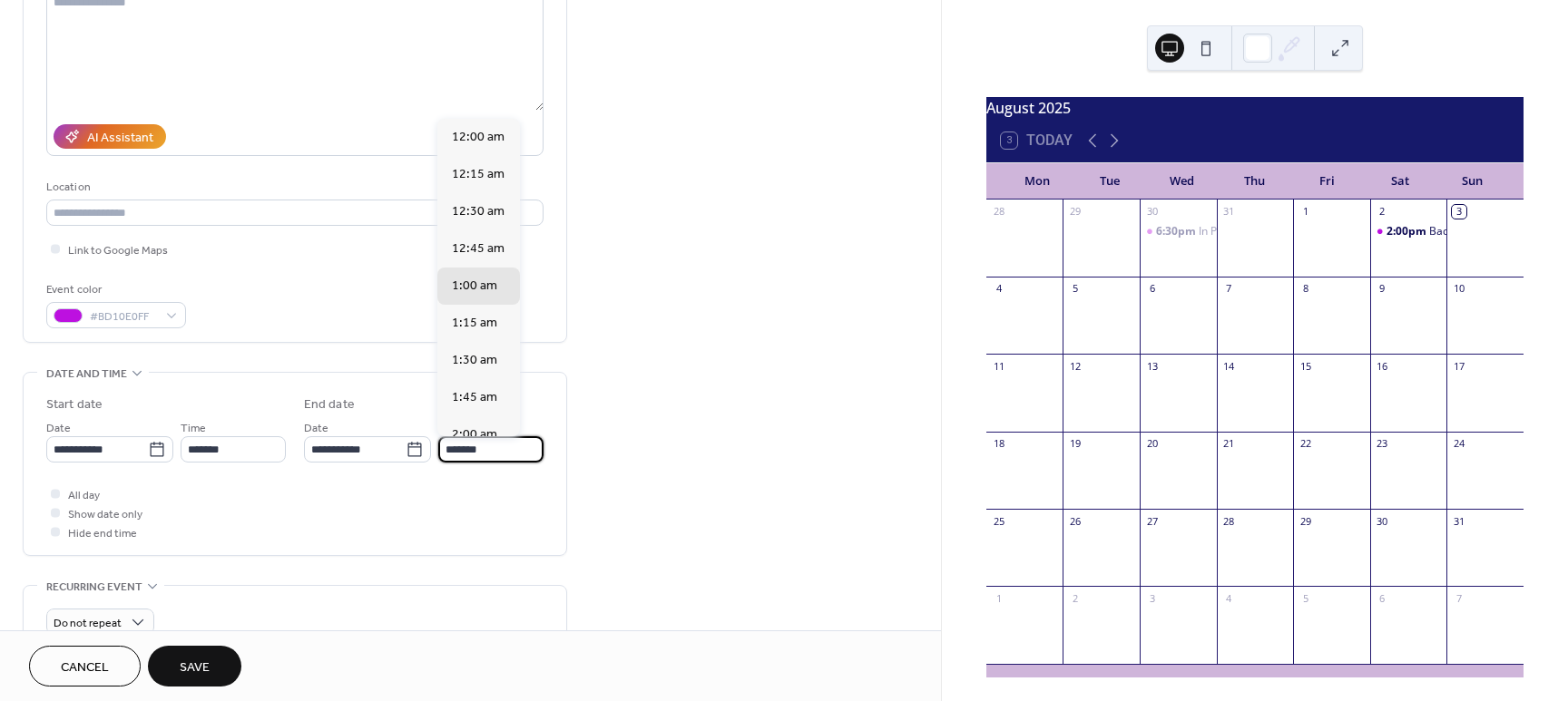 click on "*******" at bounding box center (491, 449) 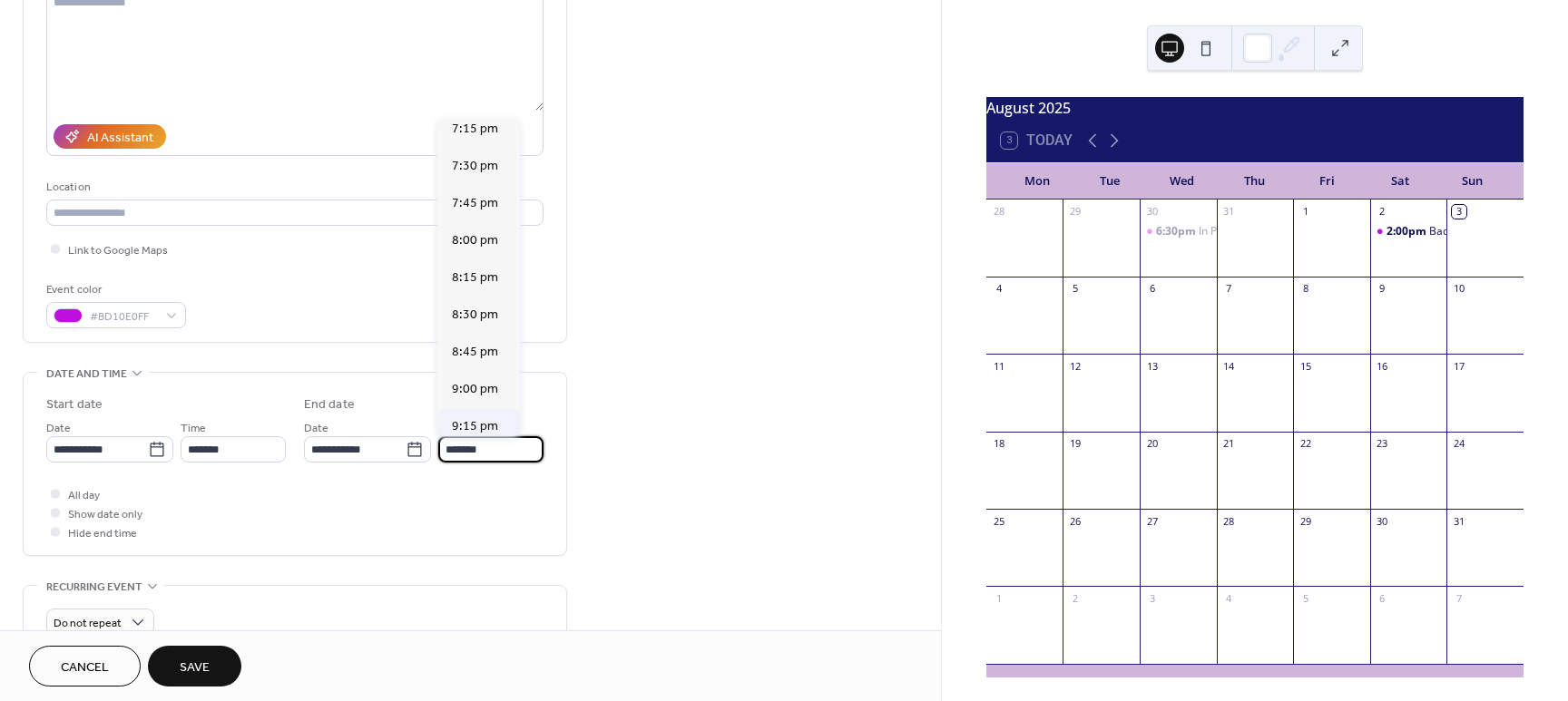 scroll, scrollTop: 2870, scrollLeft: 0, axis: vertical 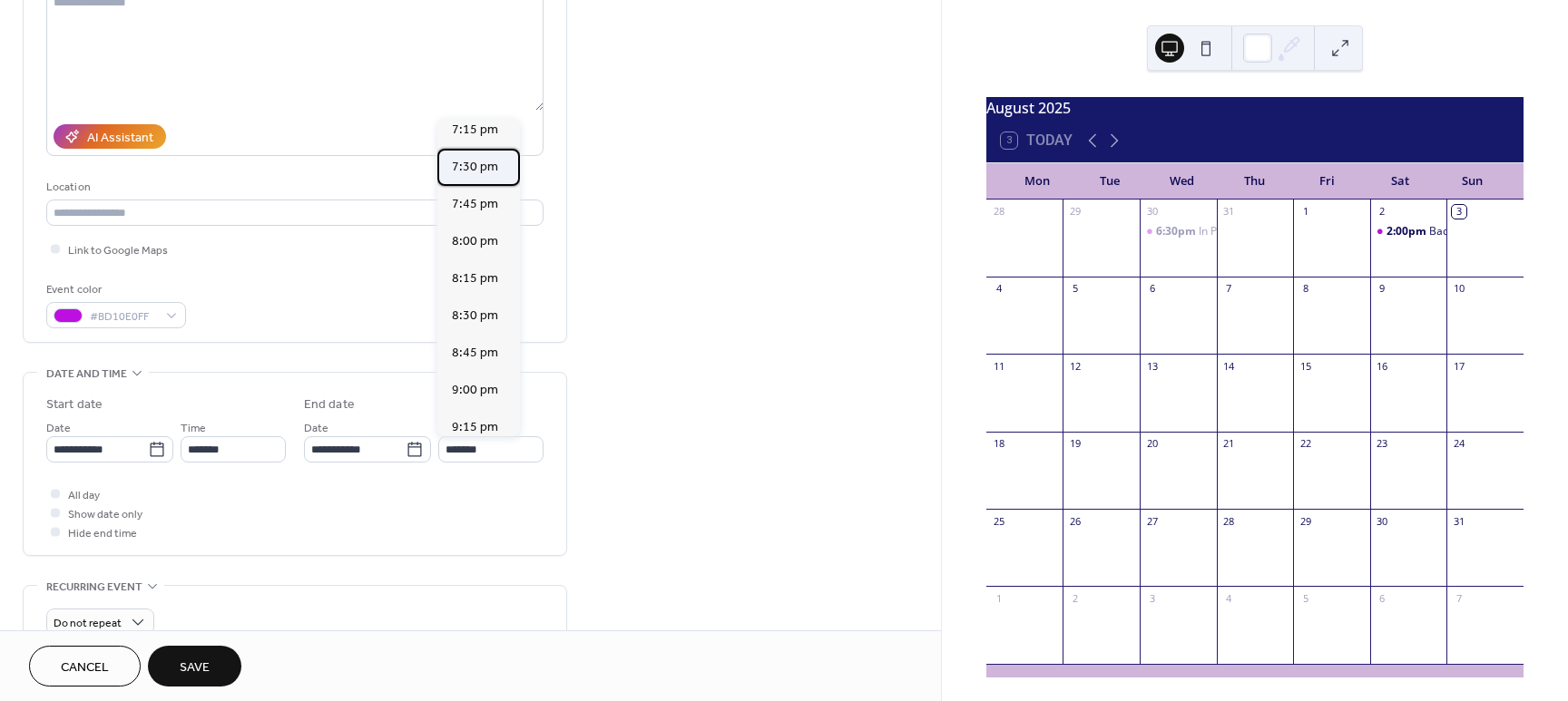 click on "7:30 pm" at bounding box center (478, 167) 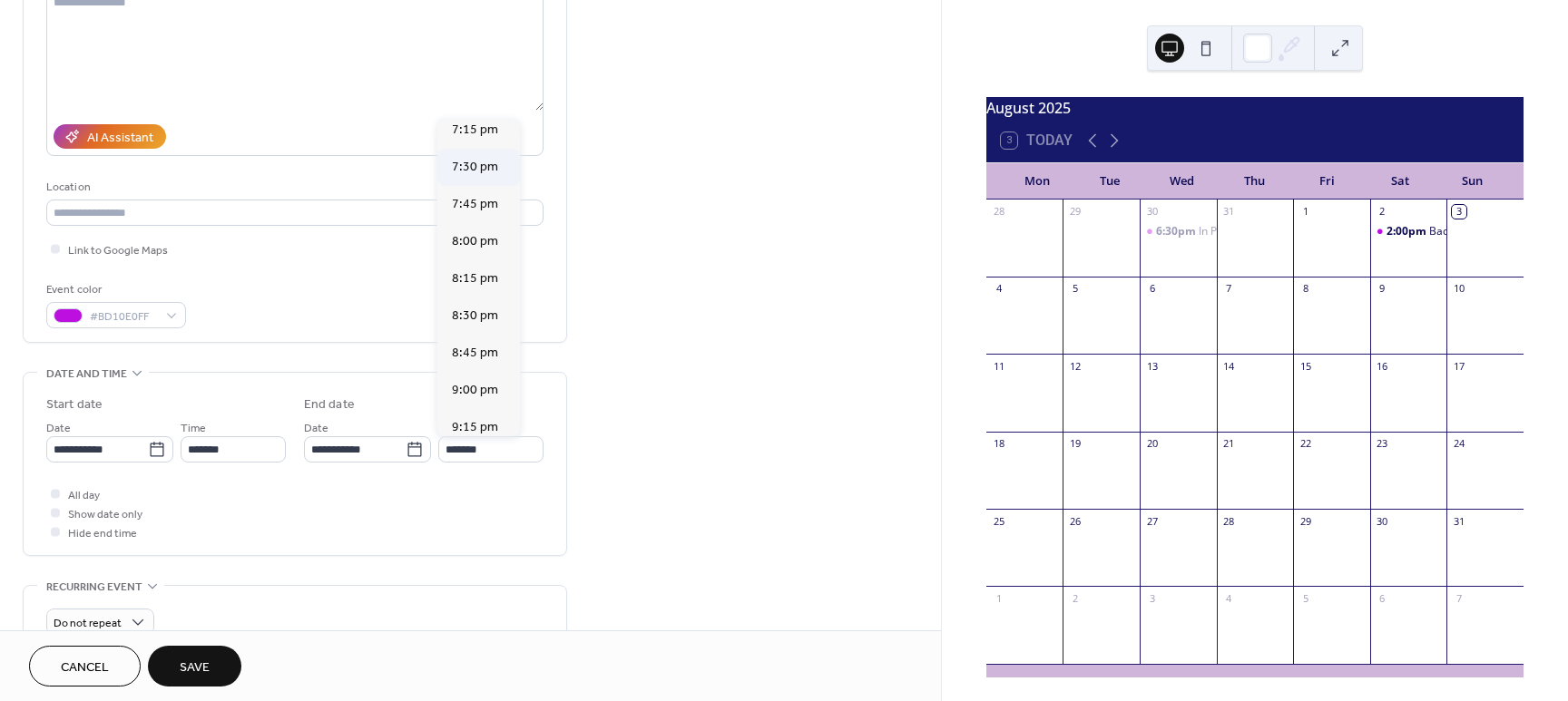 type on "*******" 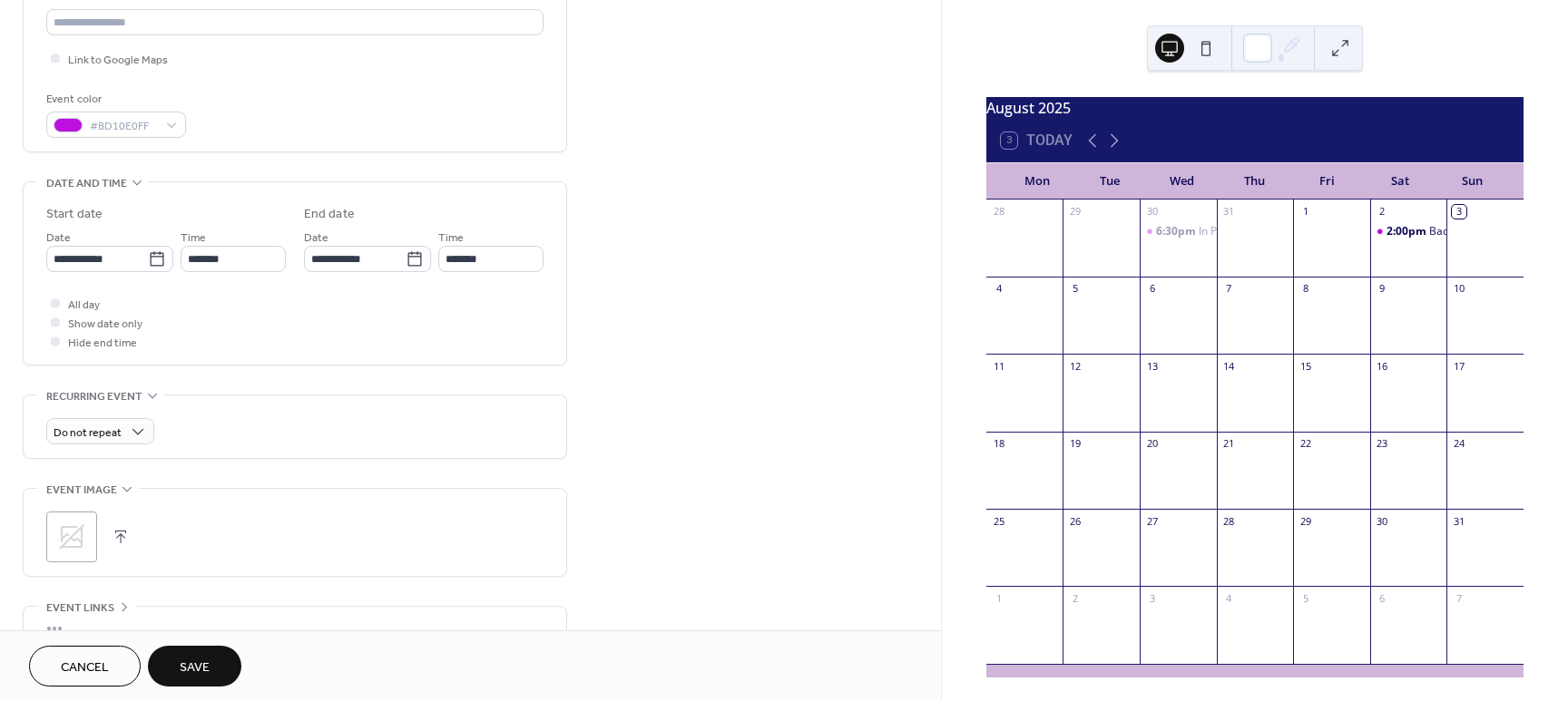 scroll, scrollTop: 461, scrollLeft: 0, axis: vertical 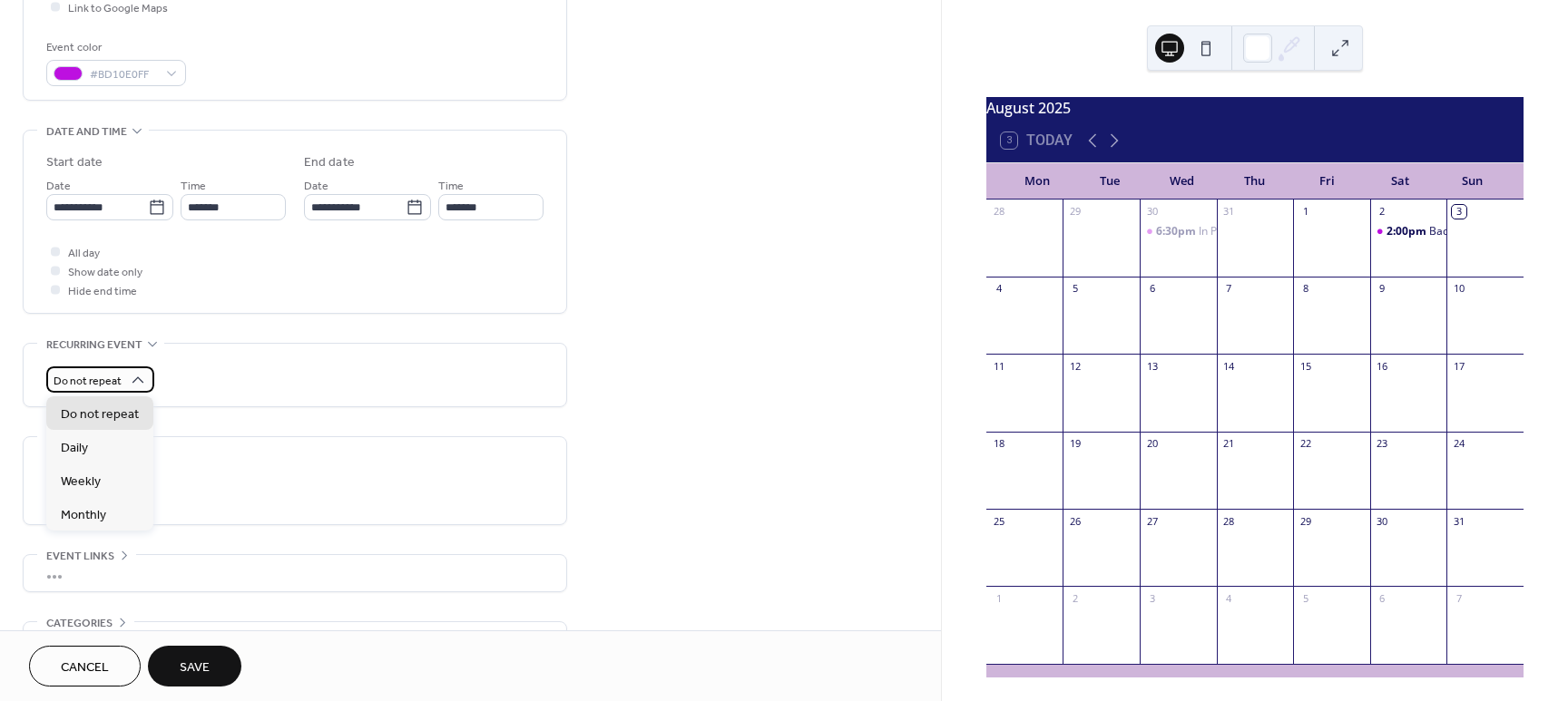 click on "Do not repeat" at bounding box center (100, 379) 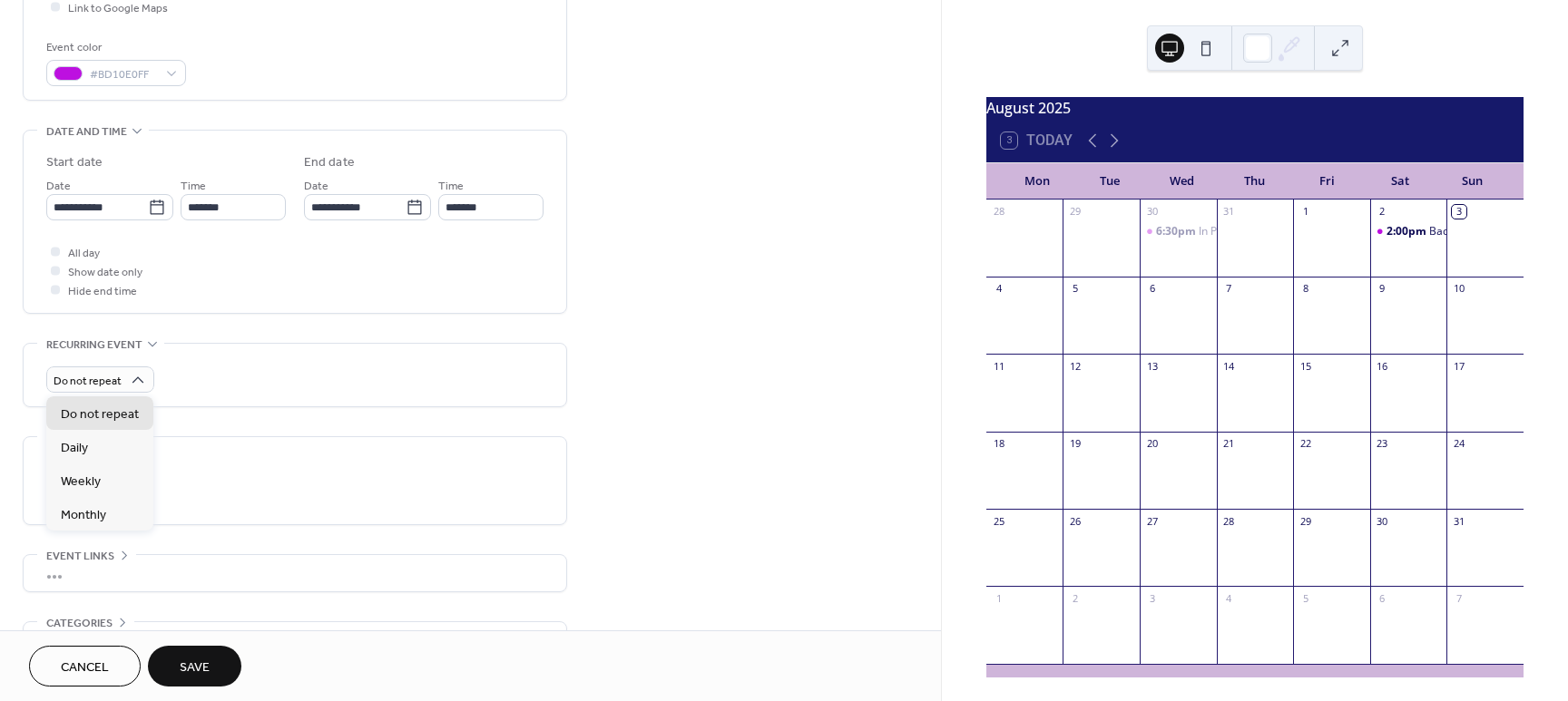 click on "**********" at bounding box center [295, 183] 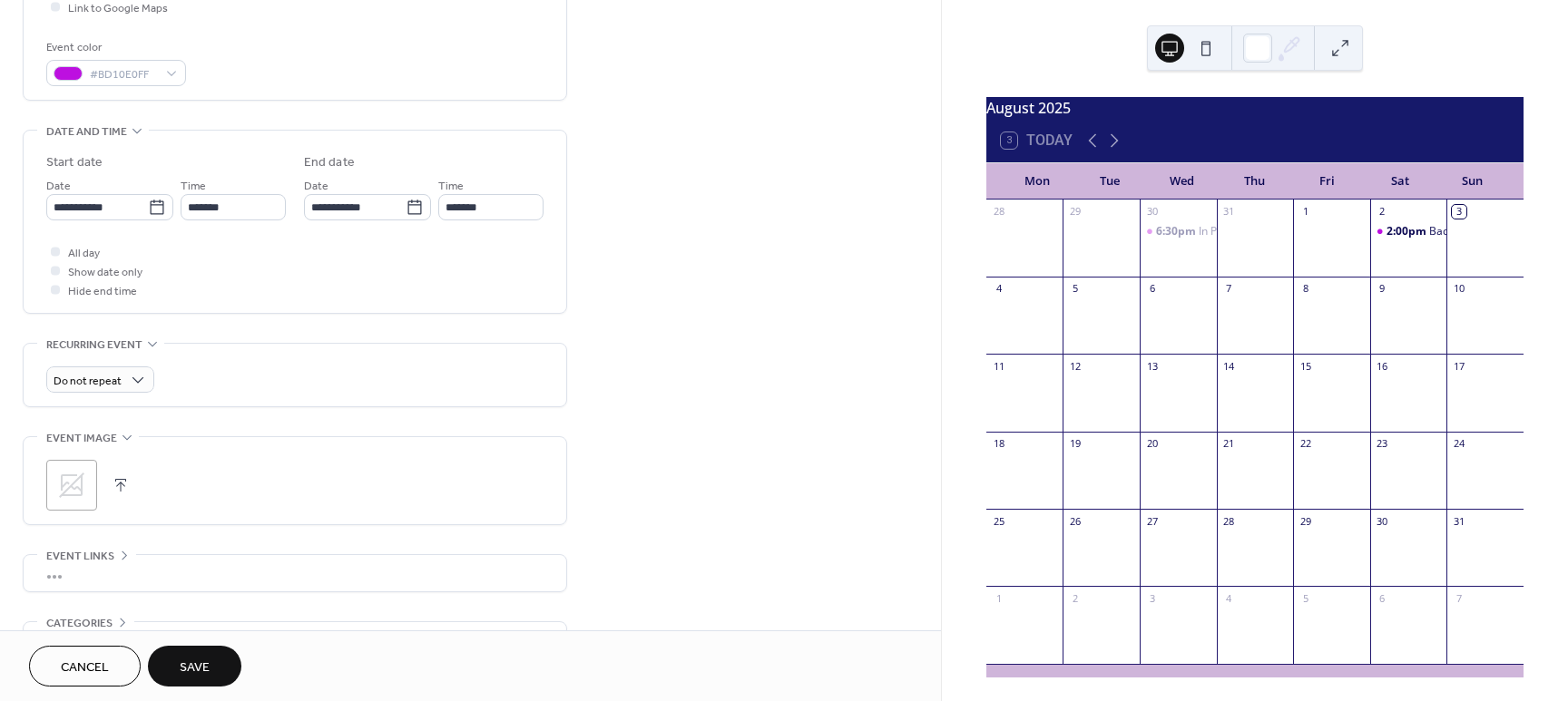 click on "**********" at bounding box center [470, 192] 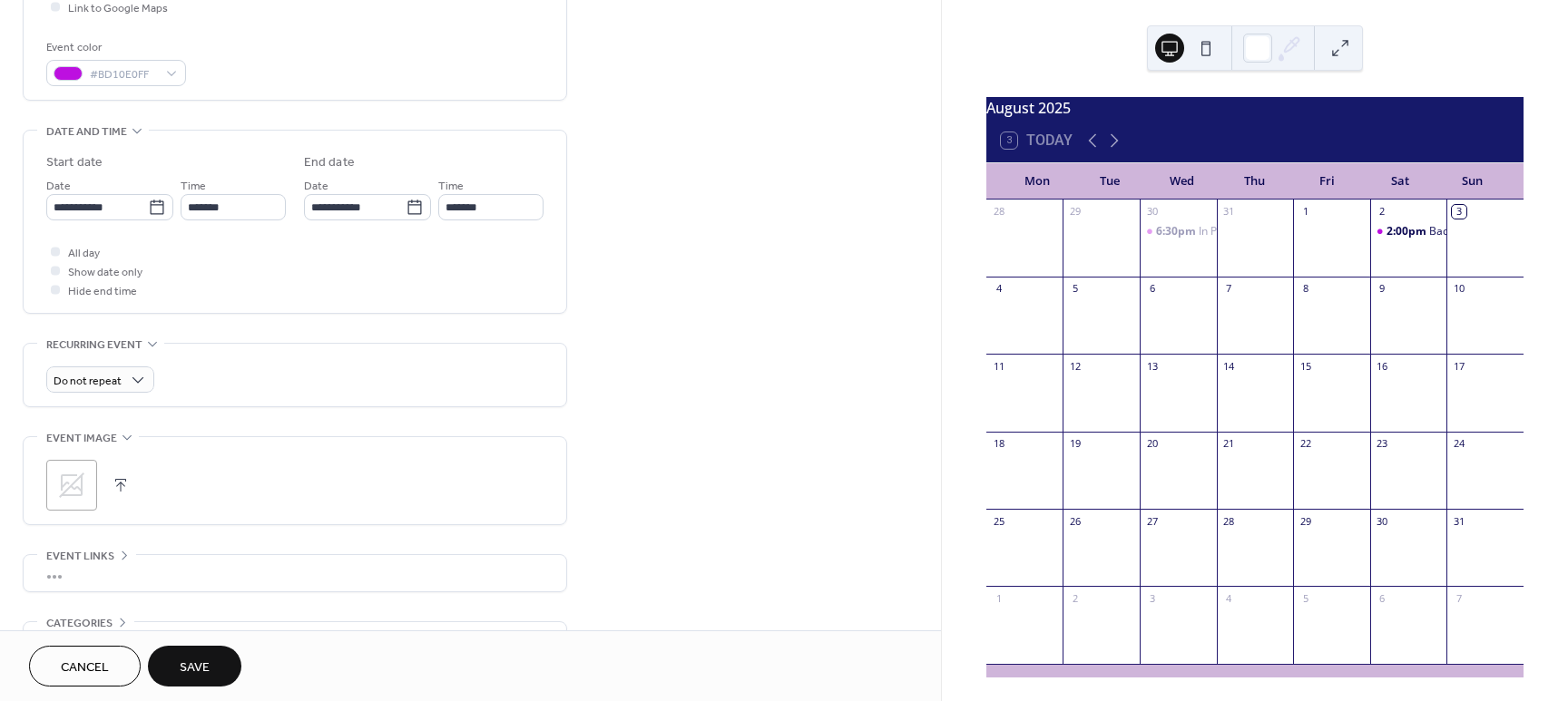 click on "**********" at bounding box center [470, 192] 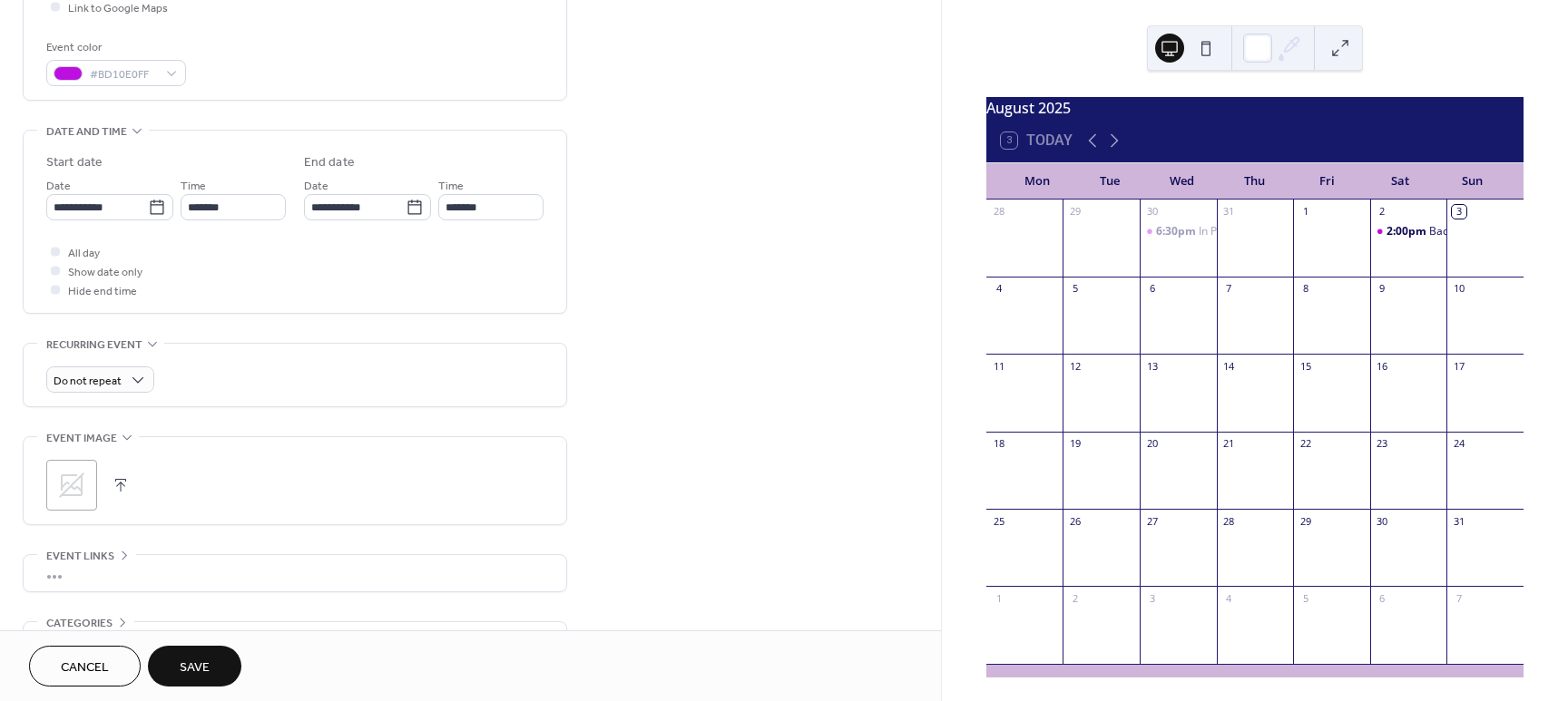 click at bounding box center [121, 485] 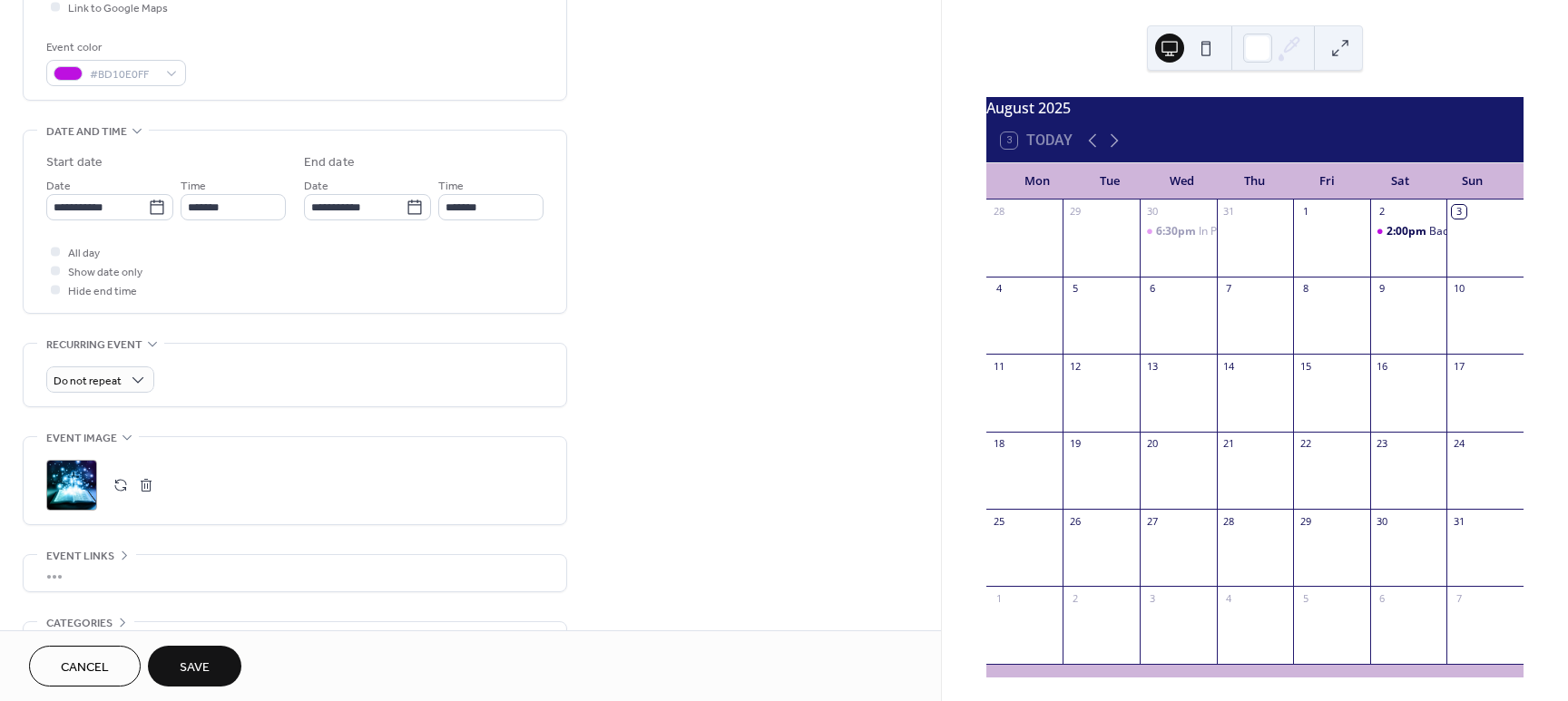 click on "Save" at bounding box center [194, 667] 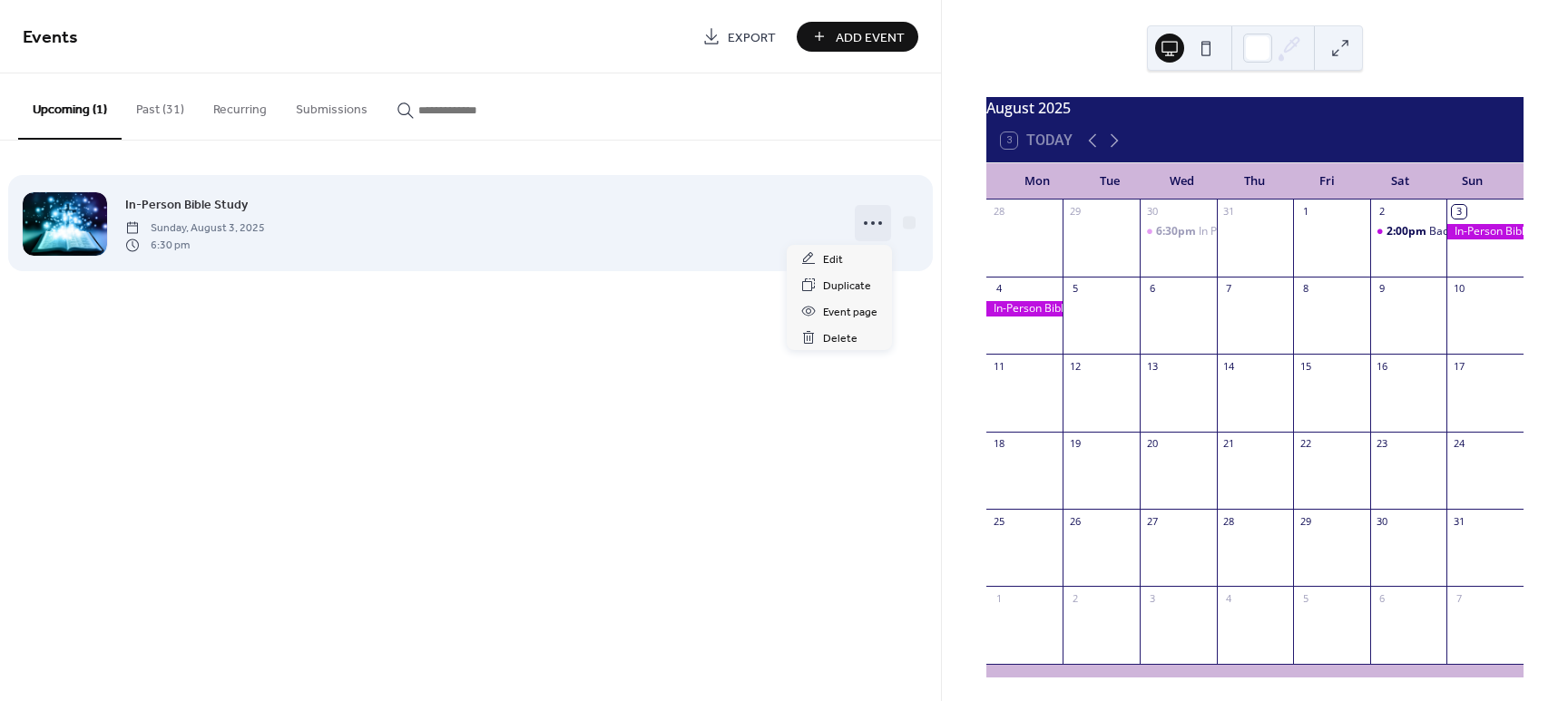 click 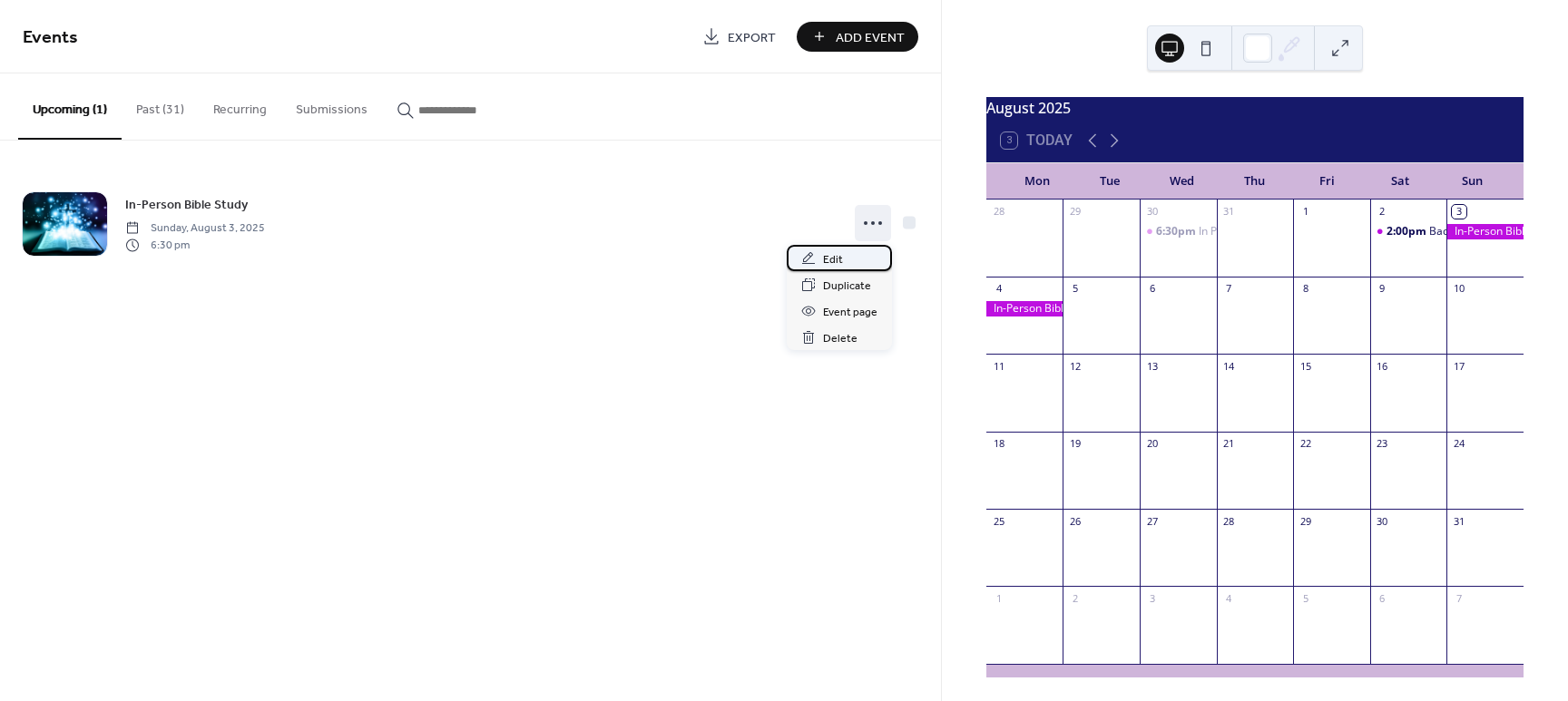 click on "Edit" at bounding box center [839, 258] 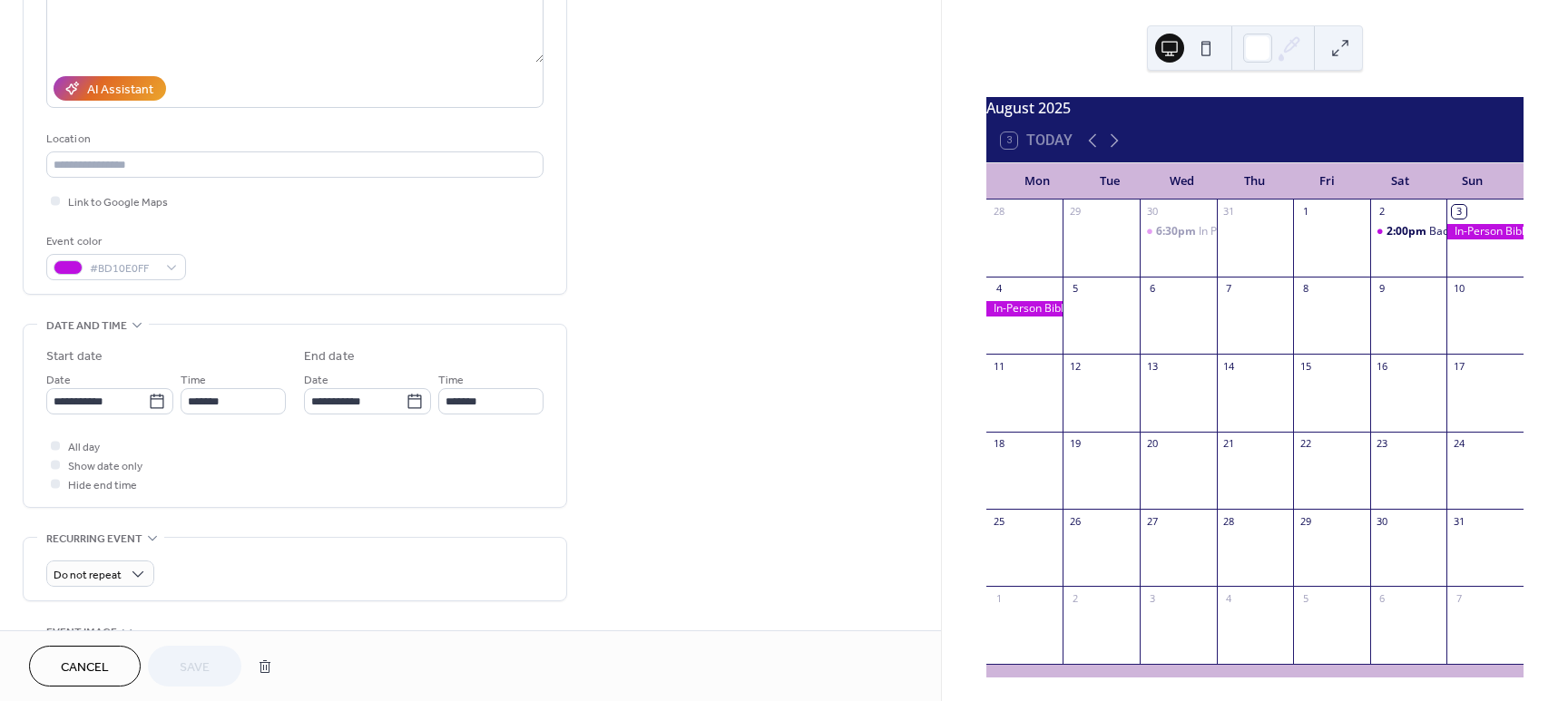 scroll, scrollTop: 280, scrollLeft: 0, axis: vertical 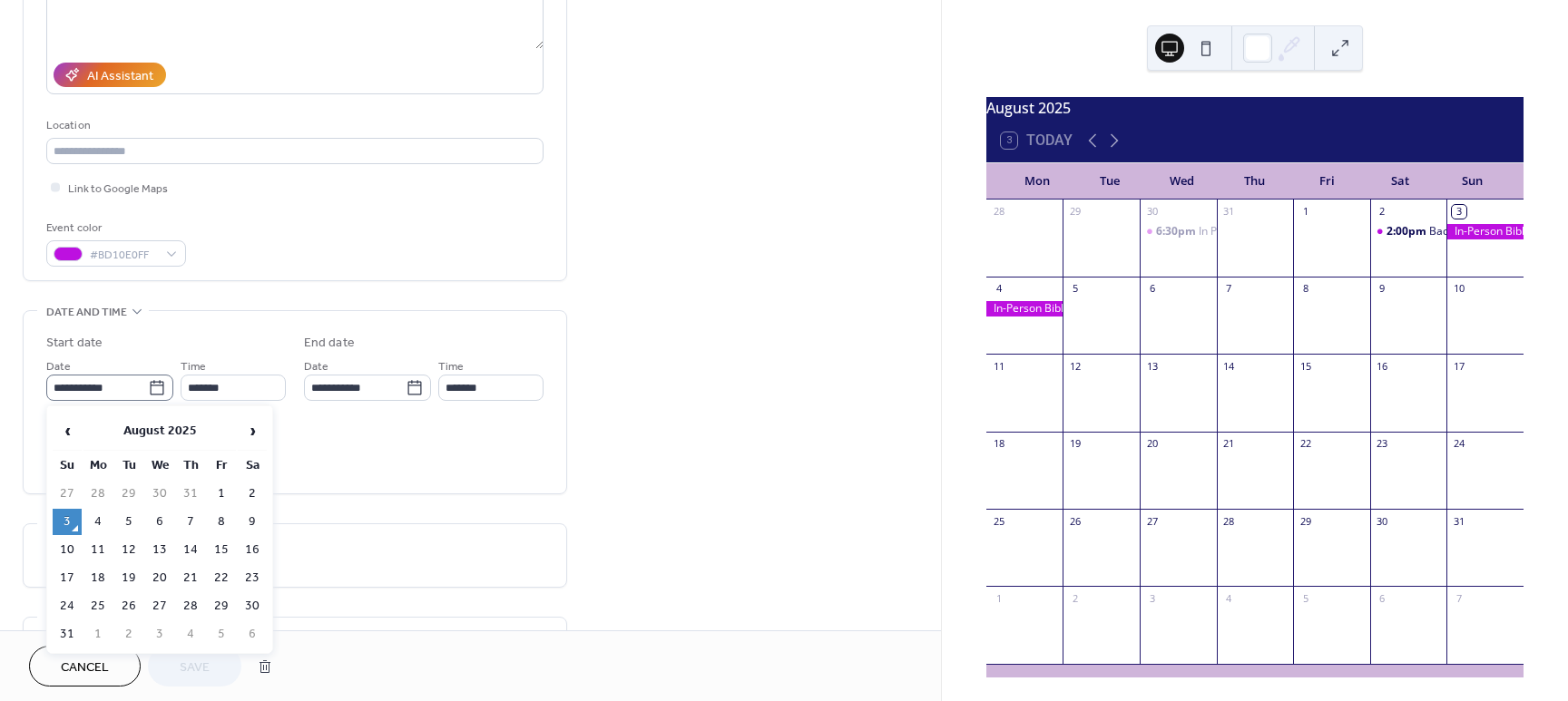 click 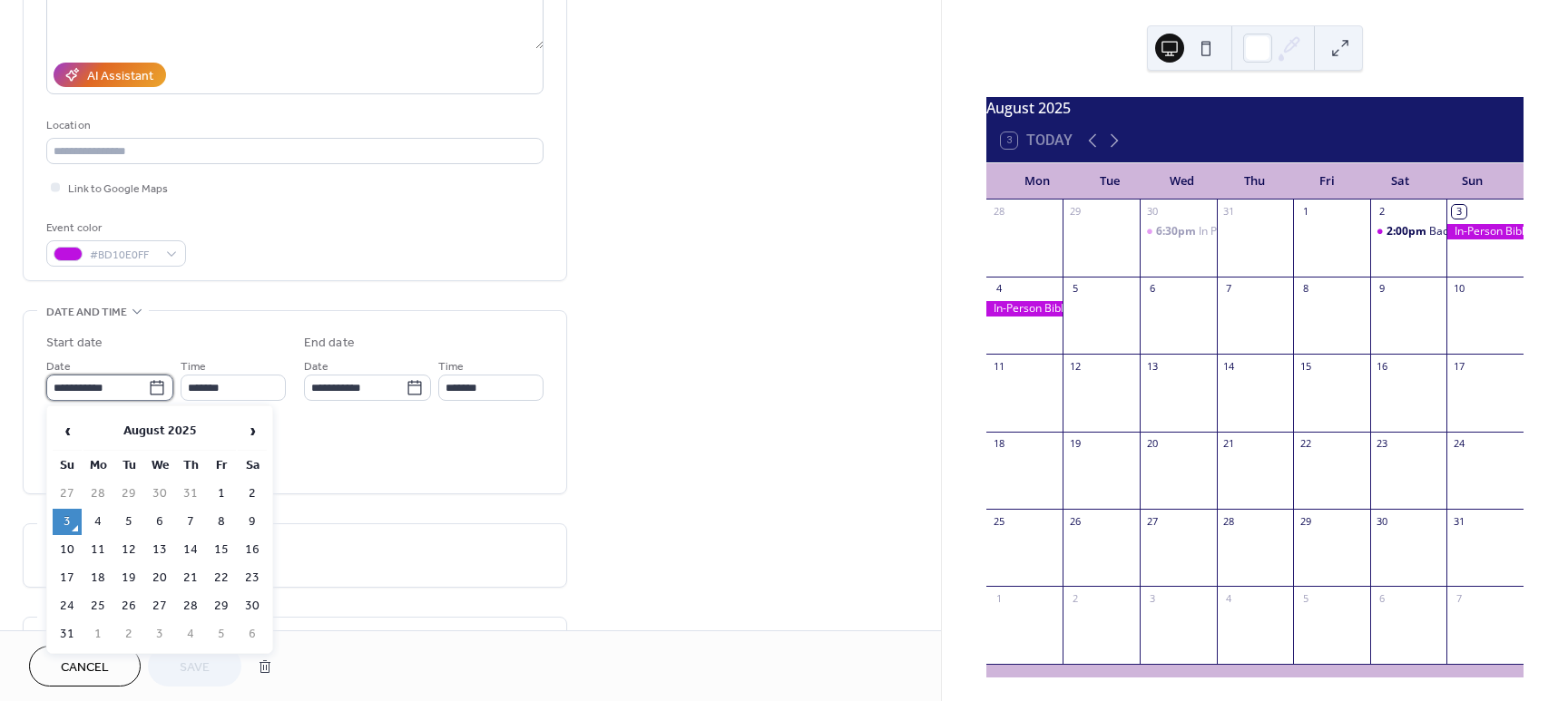 click on "**********" at bounding box center (97, 387) 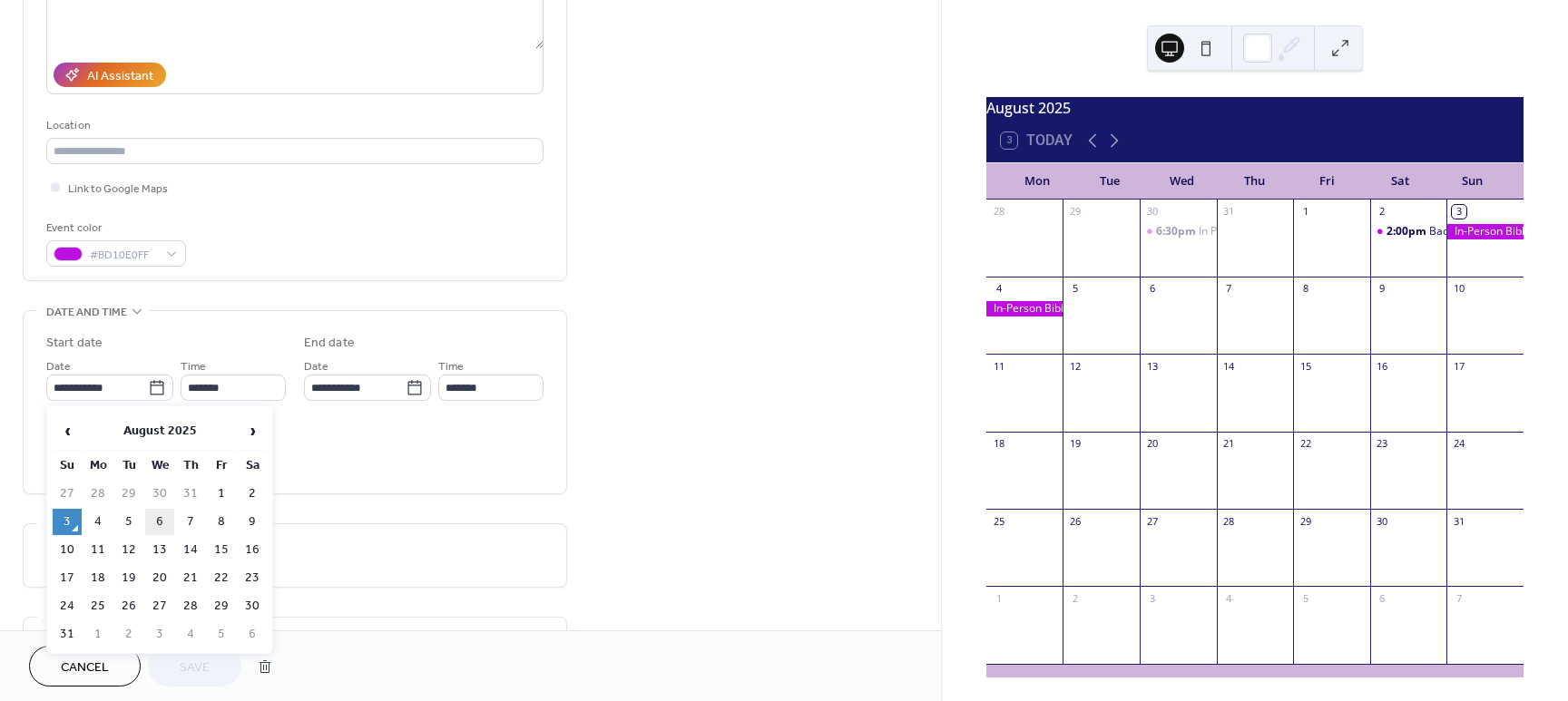 click on "6" at bounding box center [160, 521] 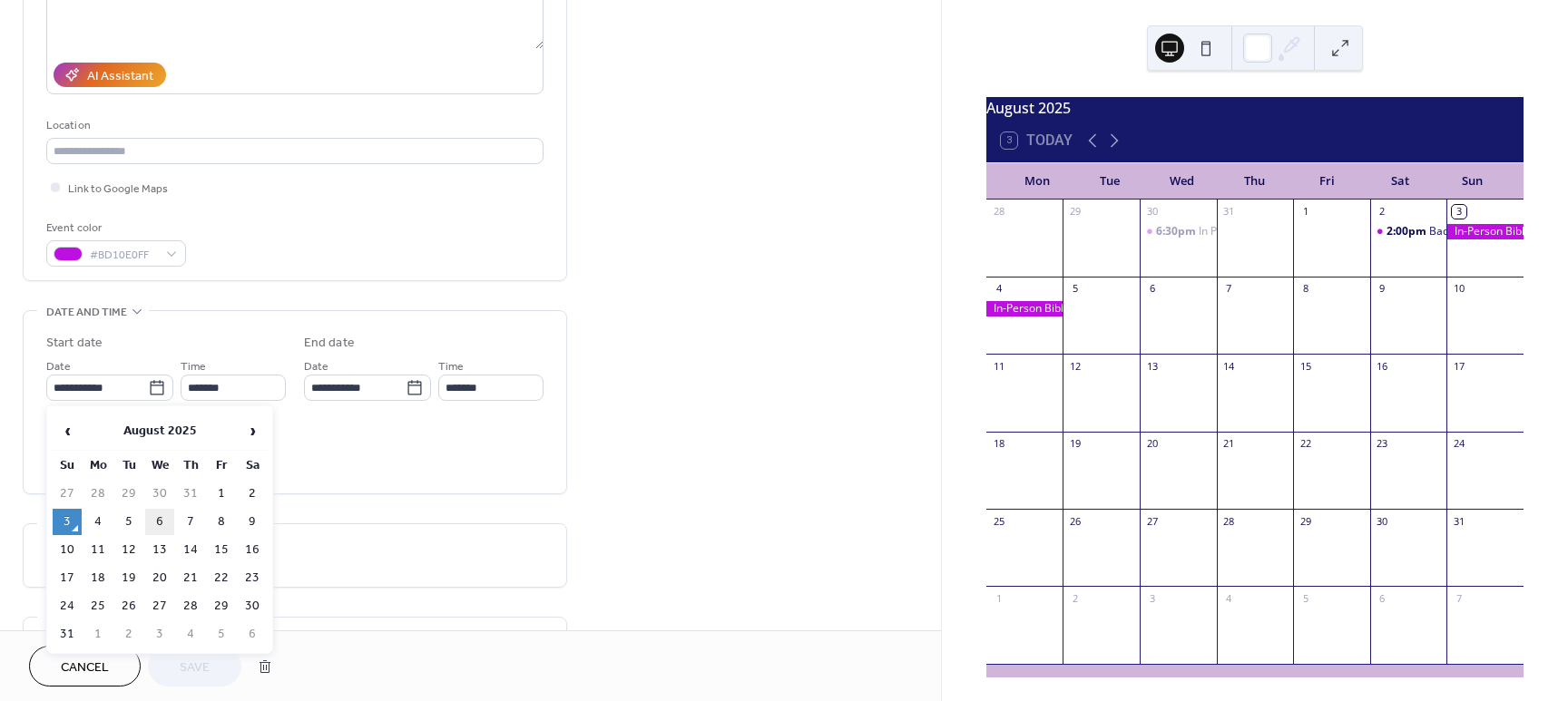 type on "**********" 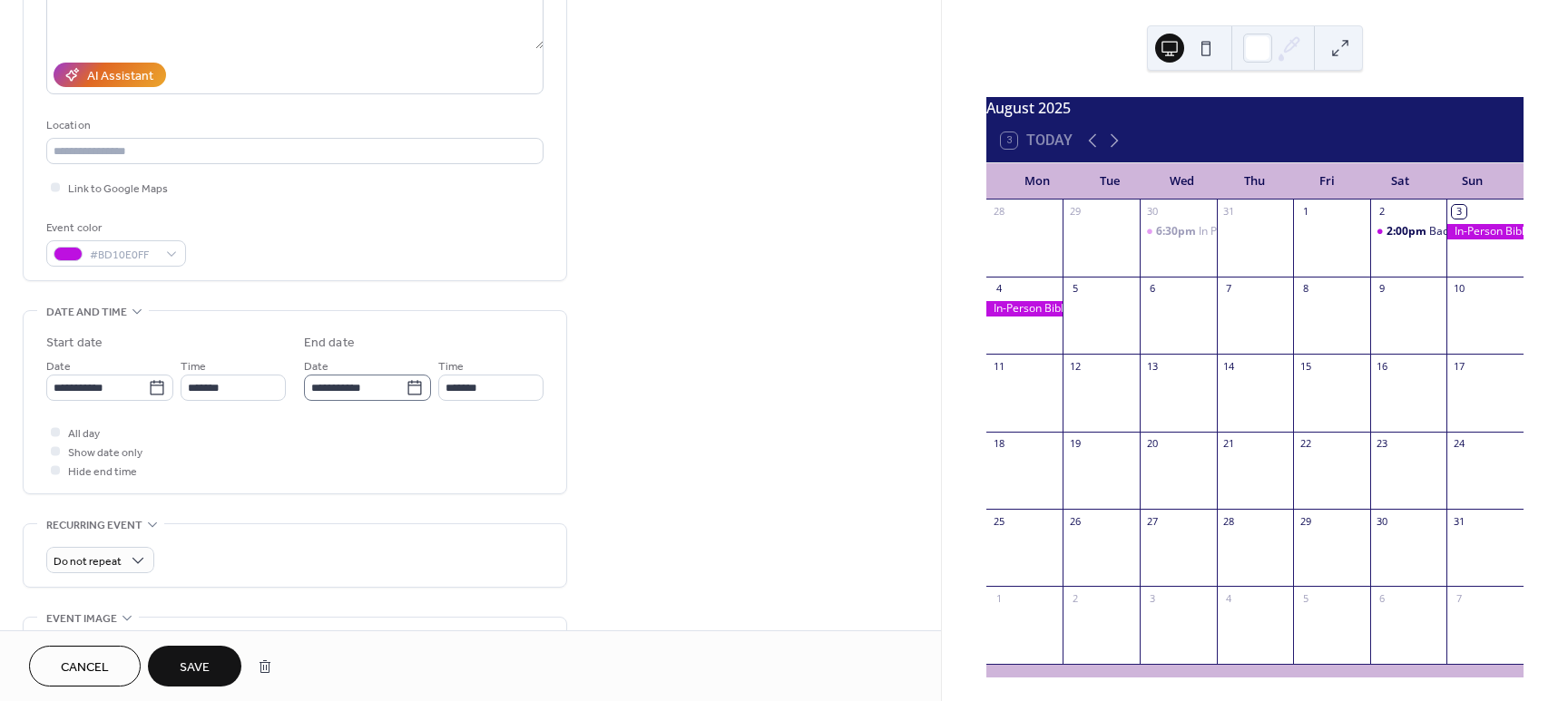 click 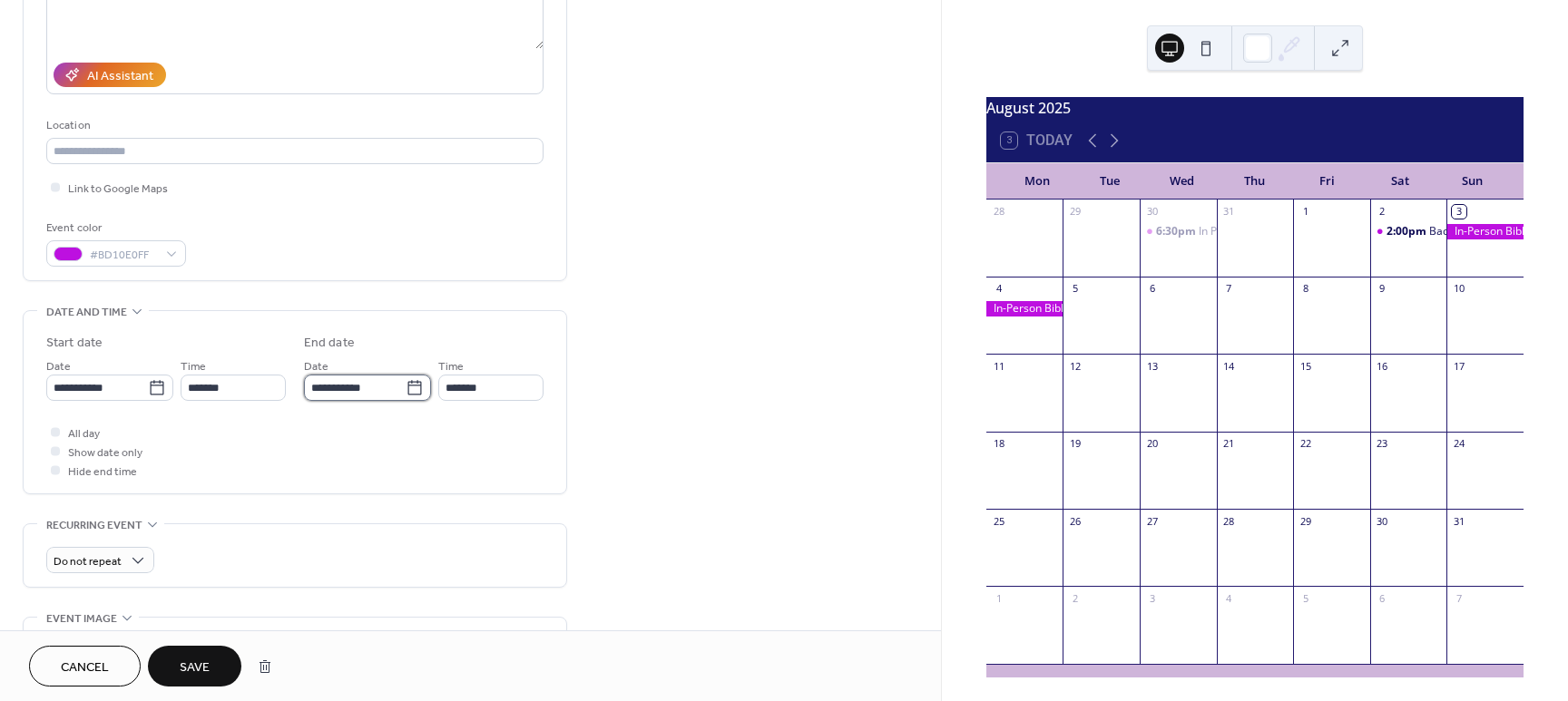 click on "**********" at bounding box center [355, 387] 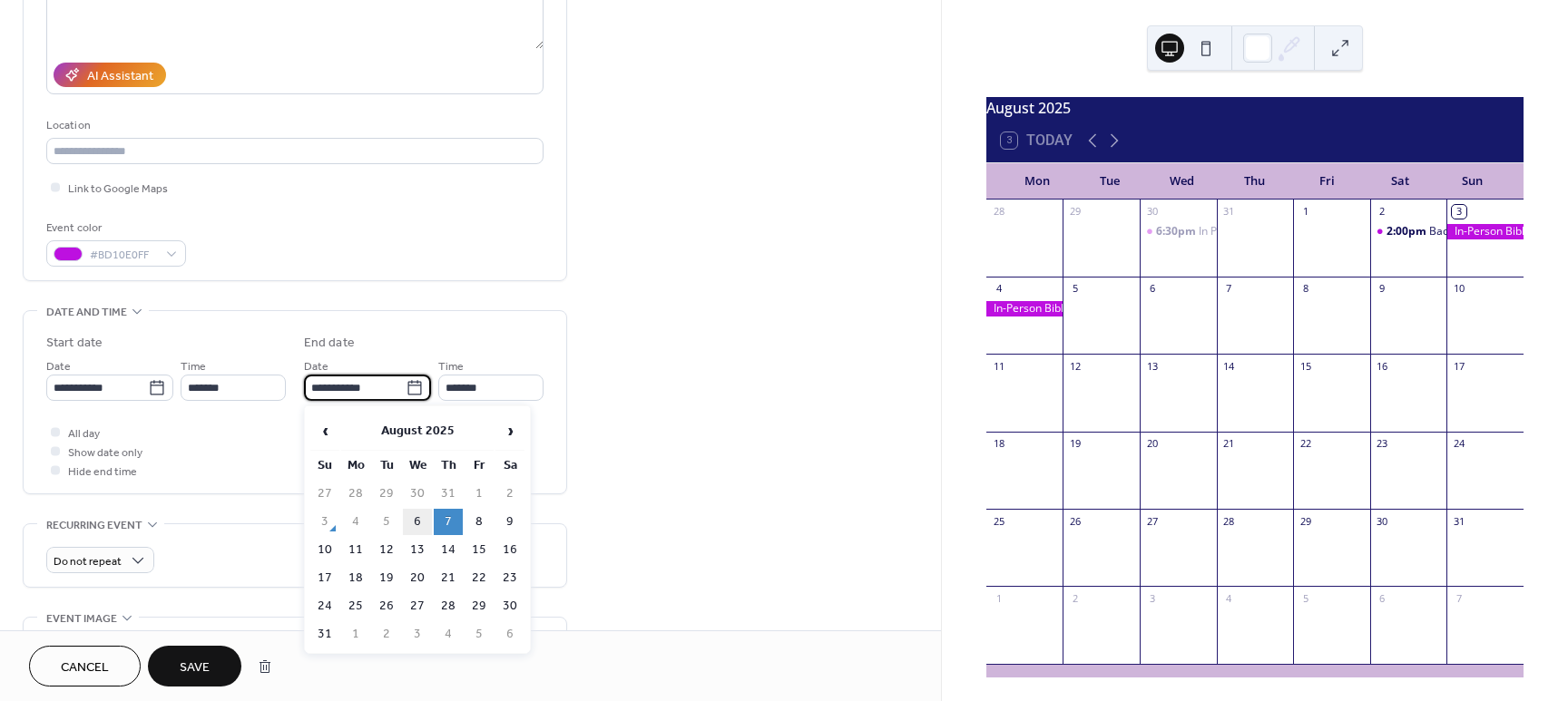 click on "6" at bounding box center [417, 521] 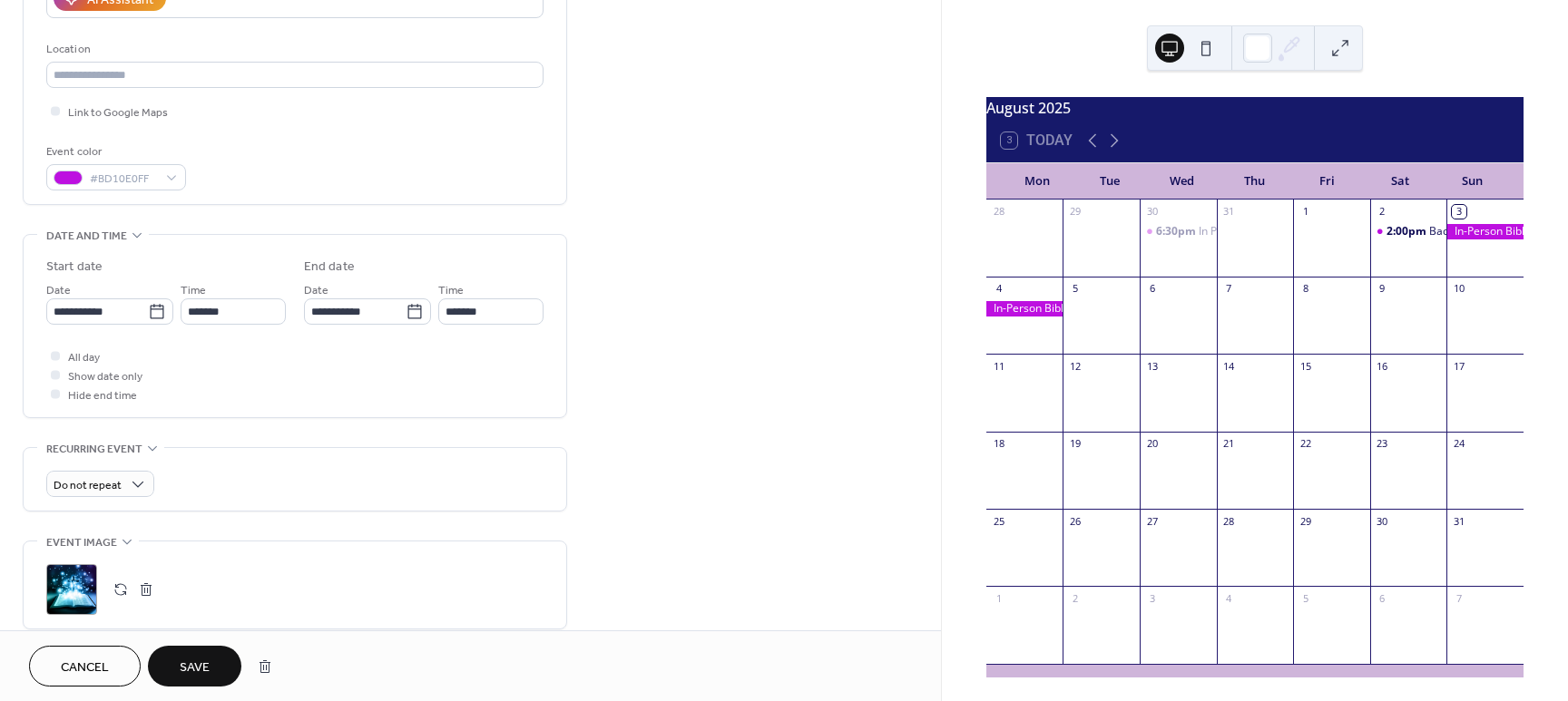 scroll, scrollTop: 355, scrollLeft: 0, axis: vertical 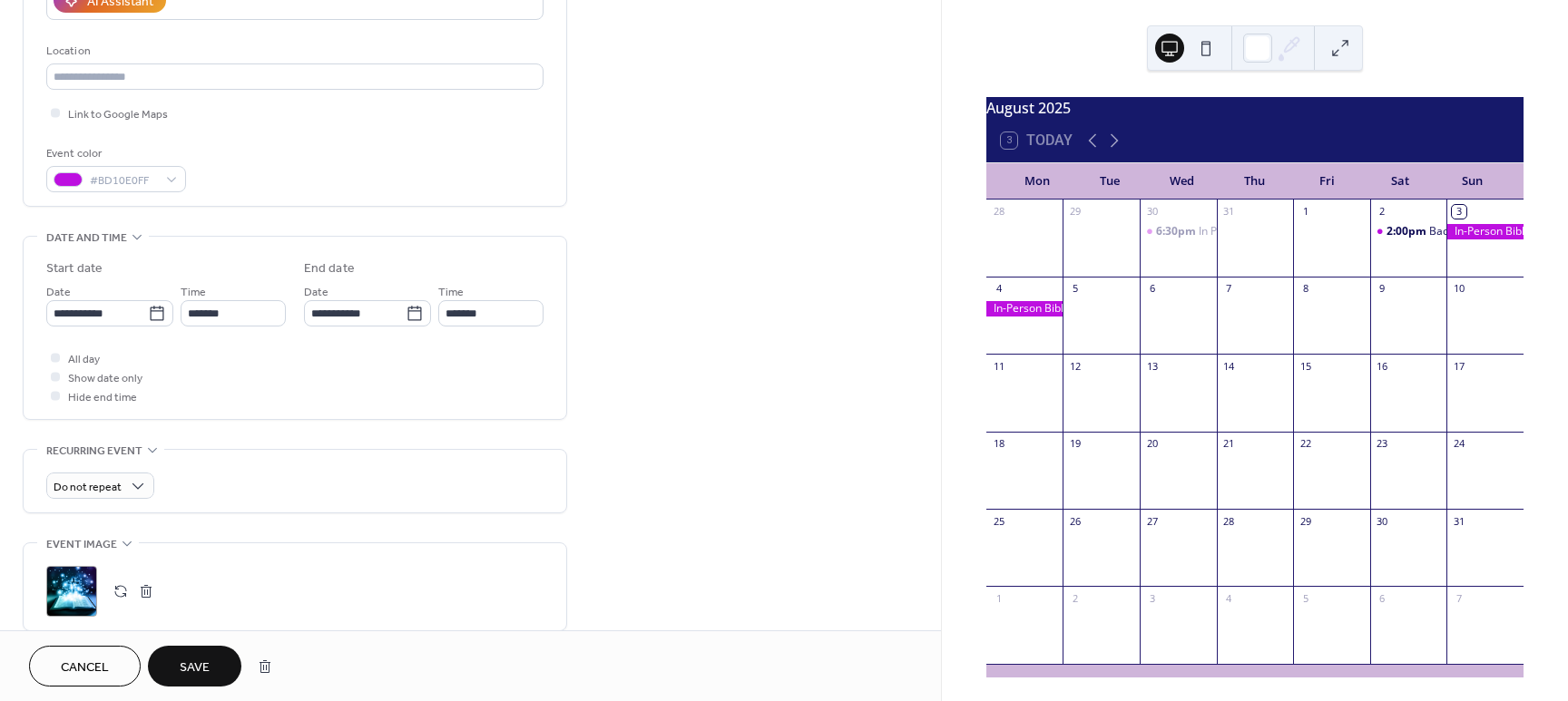 click on "Save" at bounding box center [194, 666] 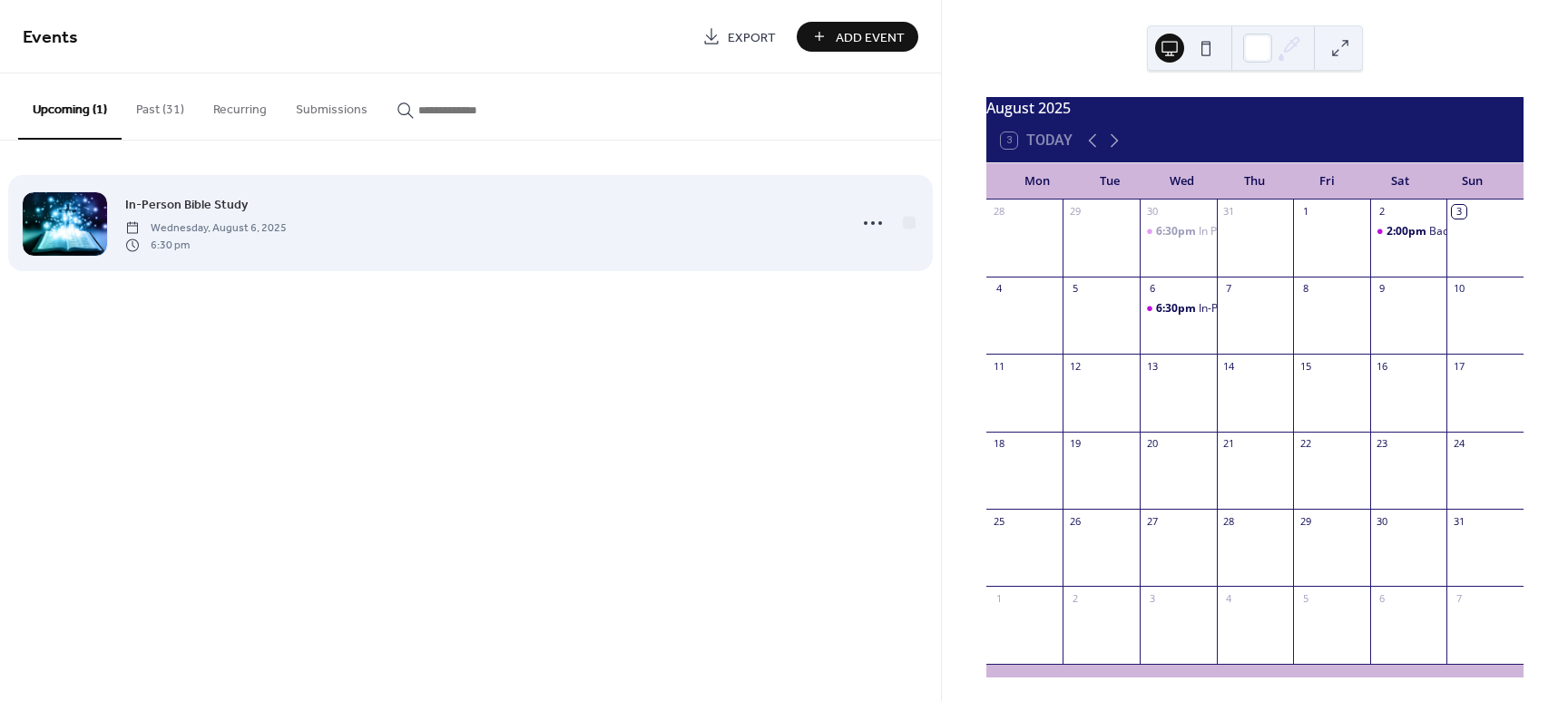 click on "In-Person Bible Study Wednesday, [DATE], [TIME]" at bounding box center [480, 223] 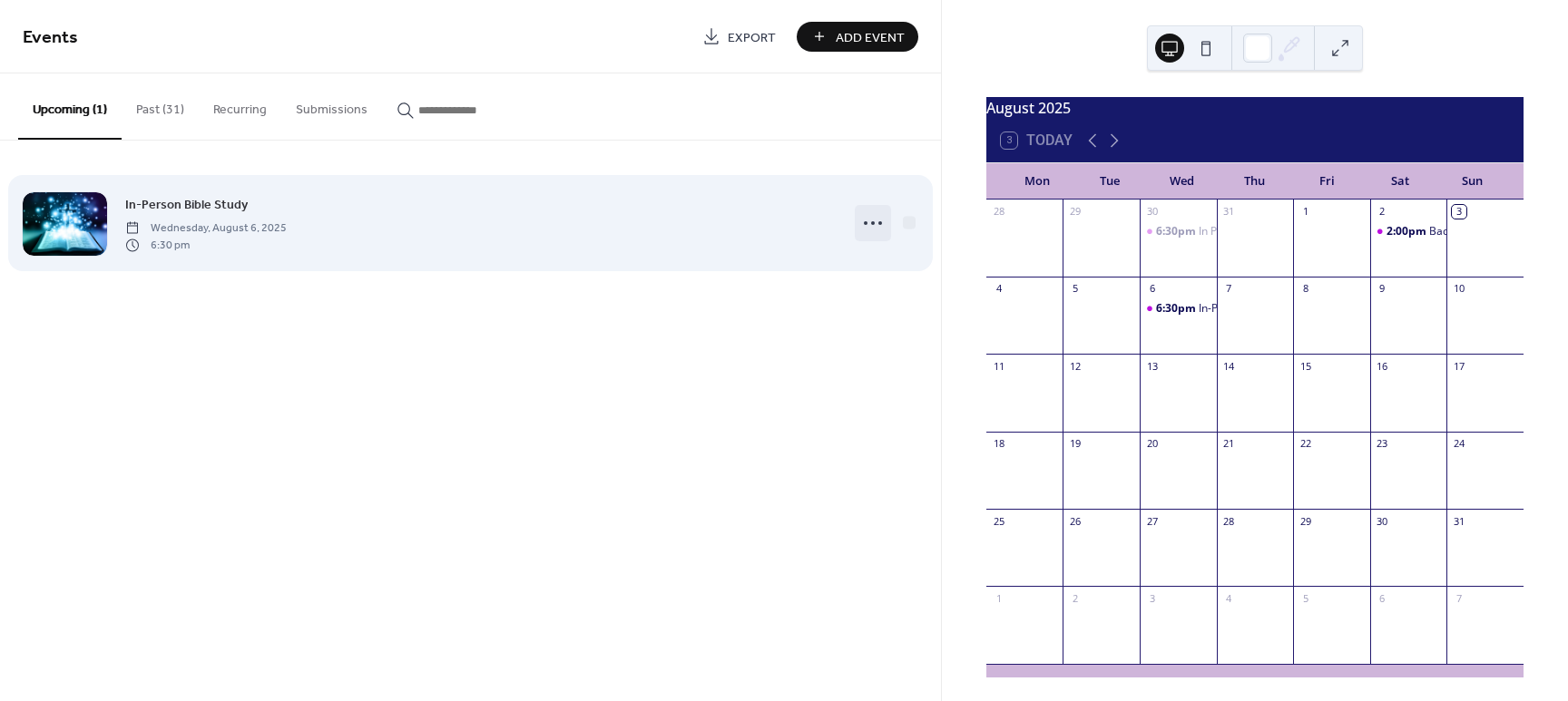 click 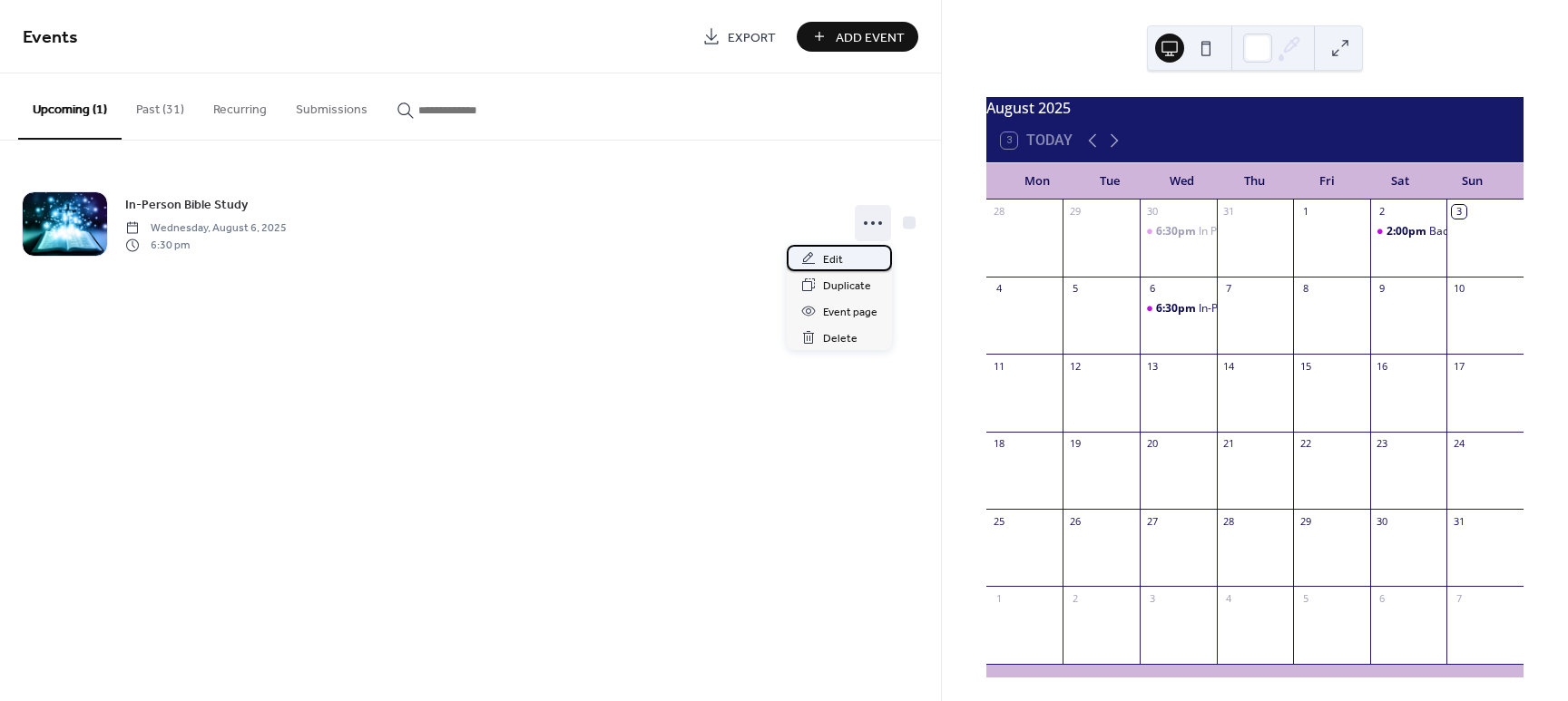 click on "Edit" at bounding box center [833, 259] 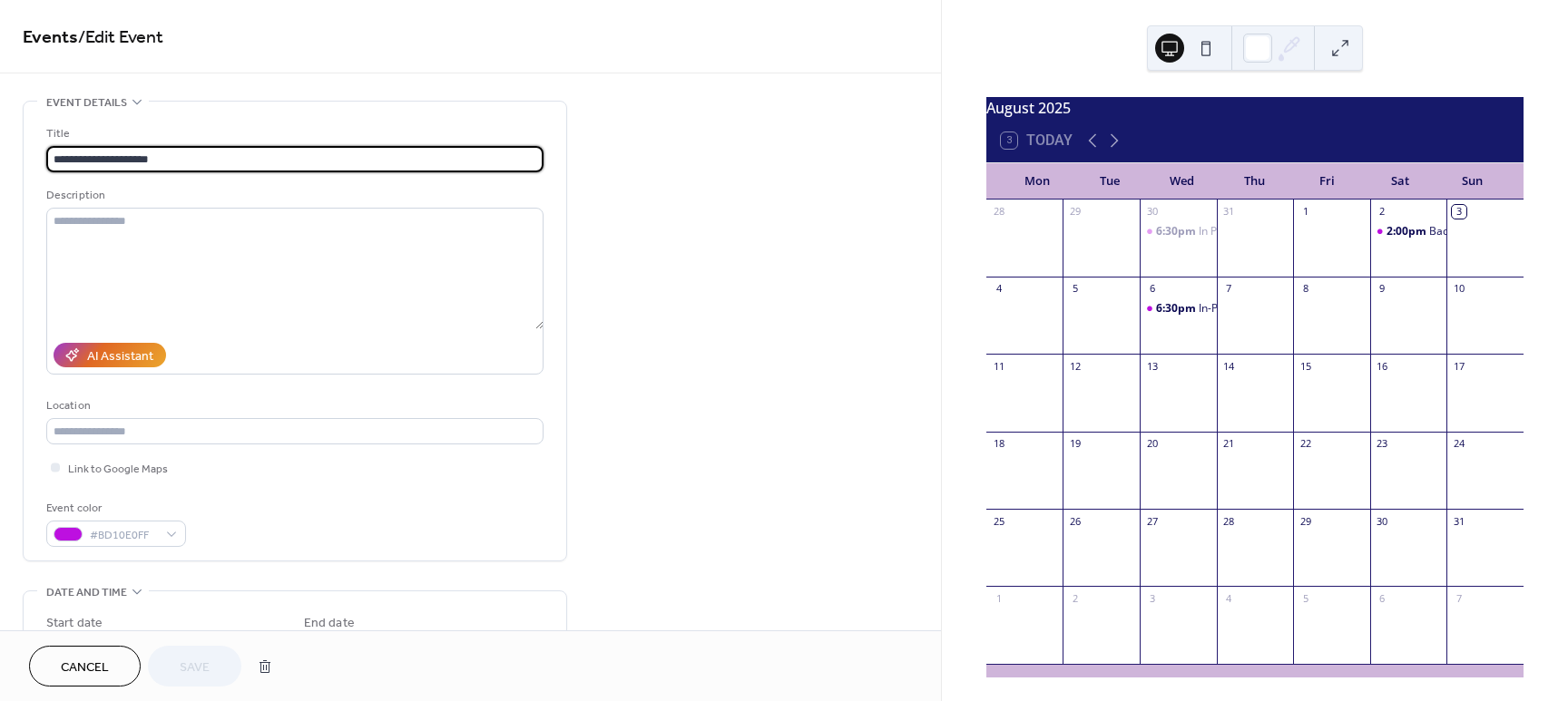 click on "**********" at bounding box center [295, 159] 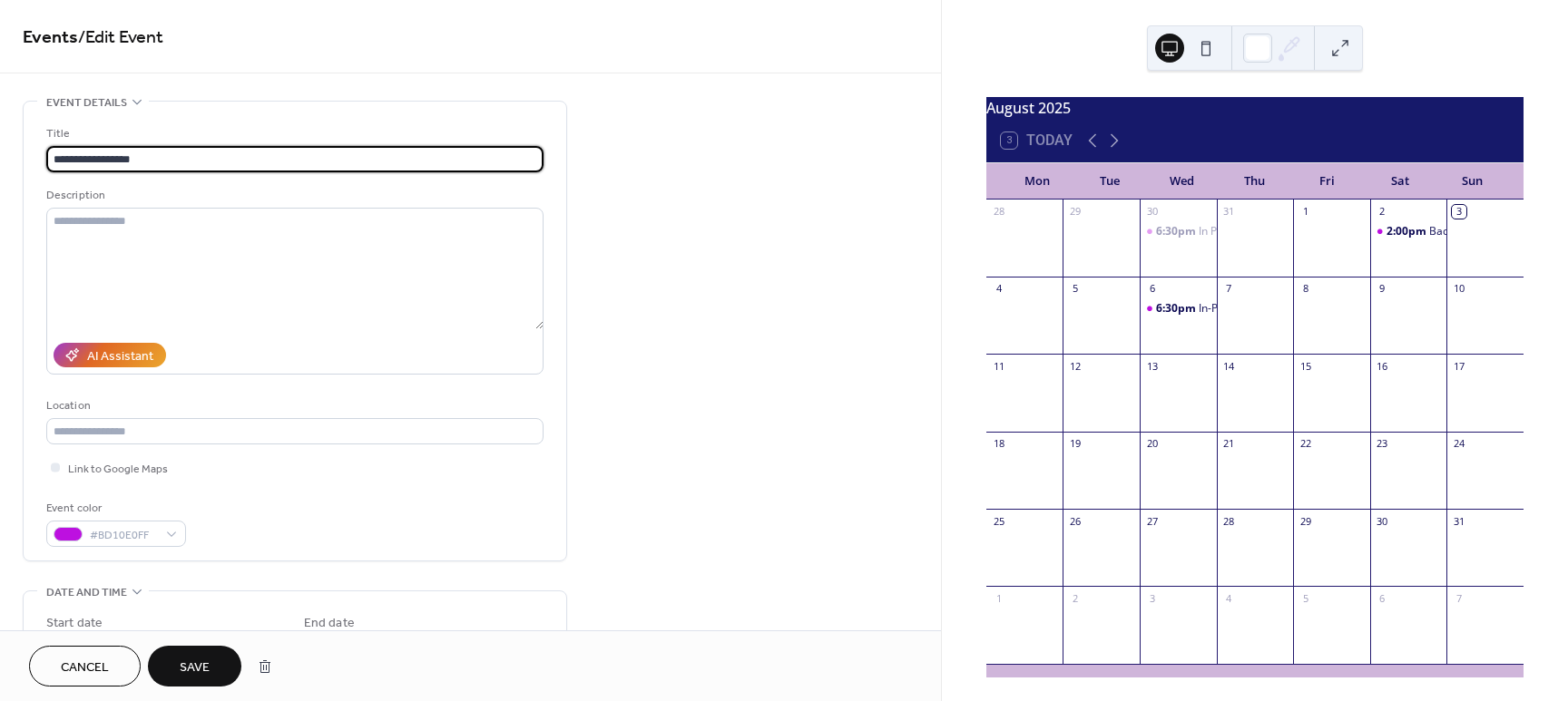 type on "**********" 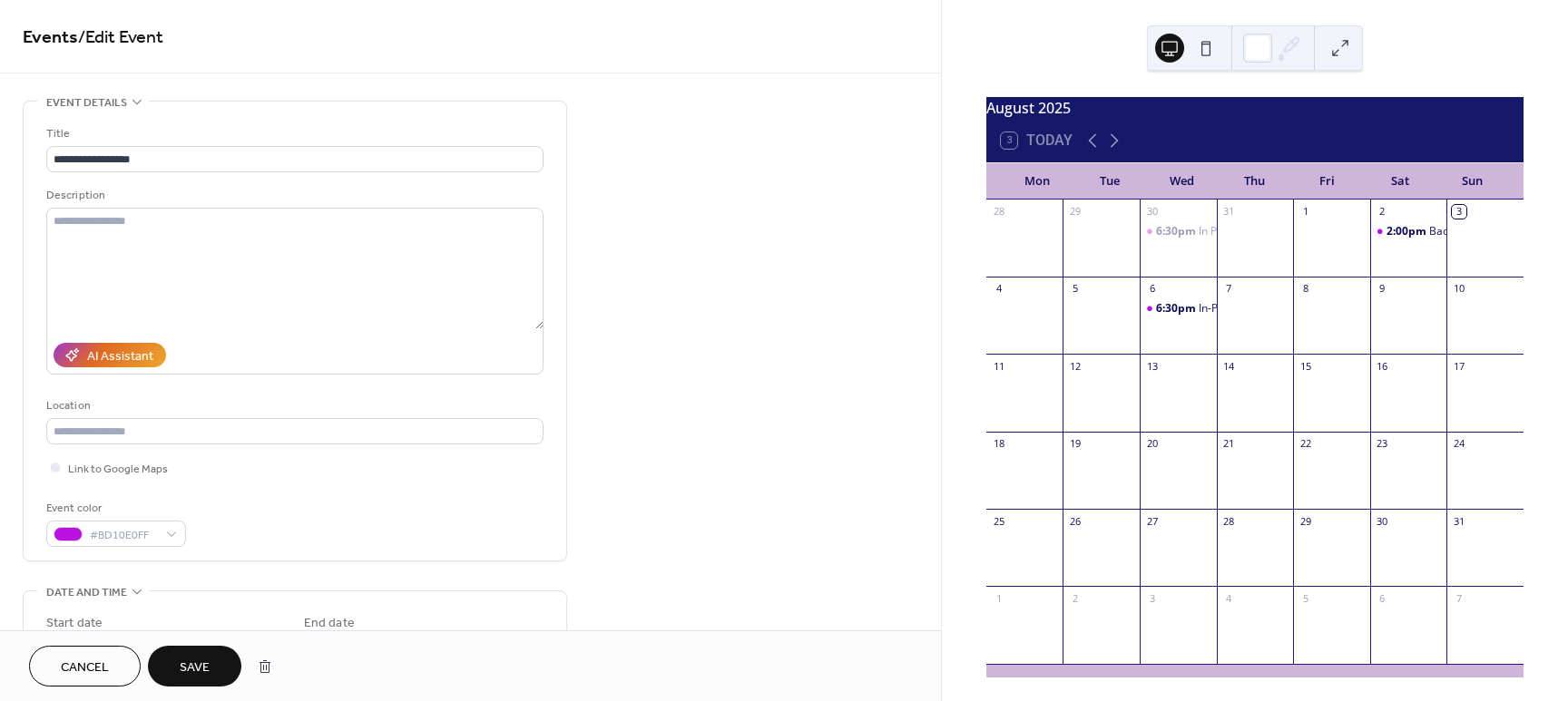 click on "Save" at bounding box center [194, 666] 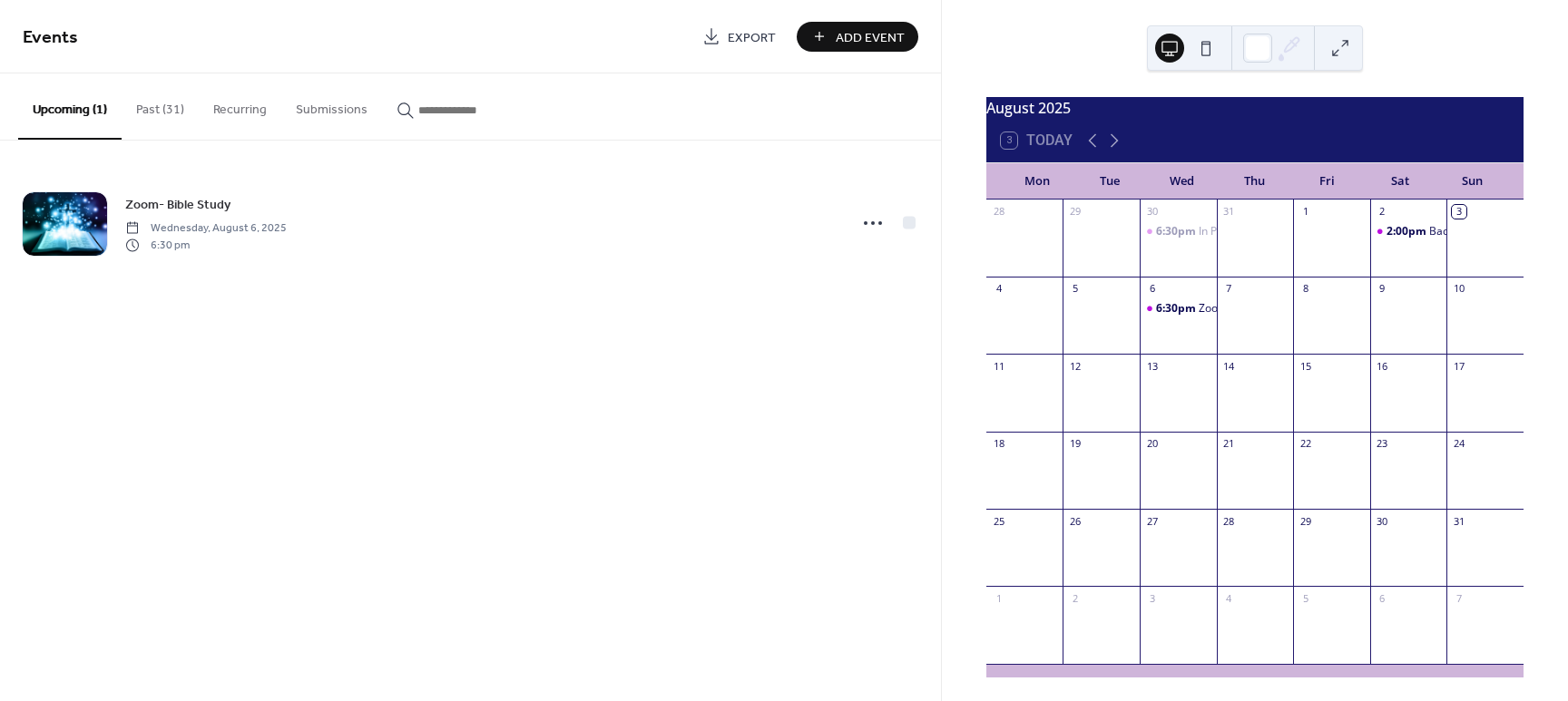 click on "Add Event" at bounding box center (870, 37) 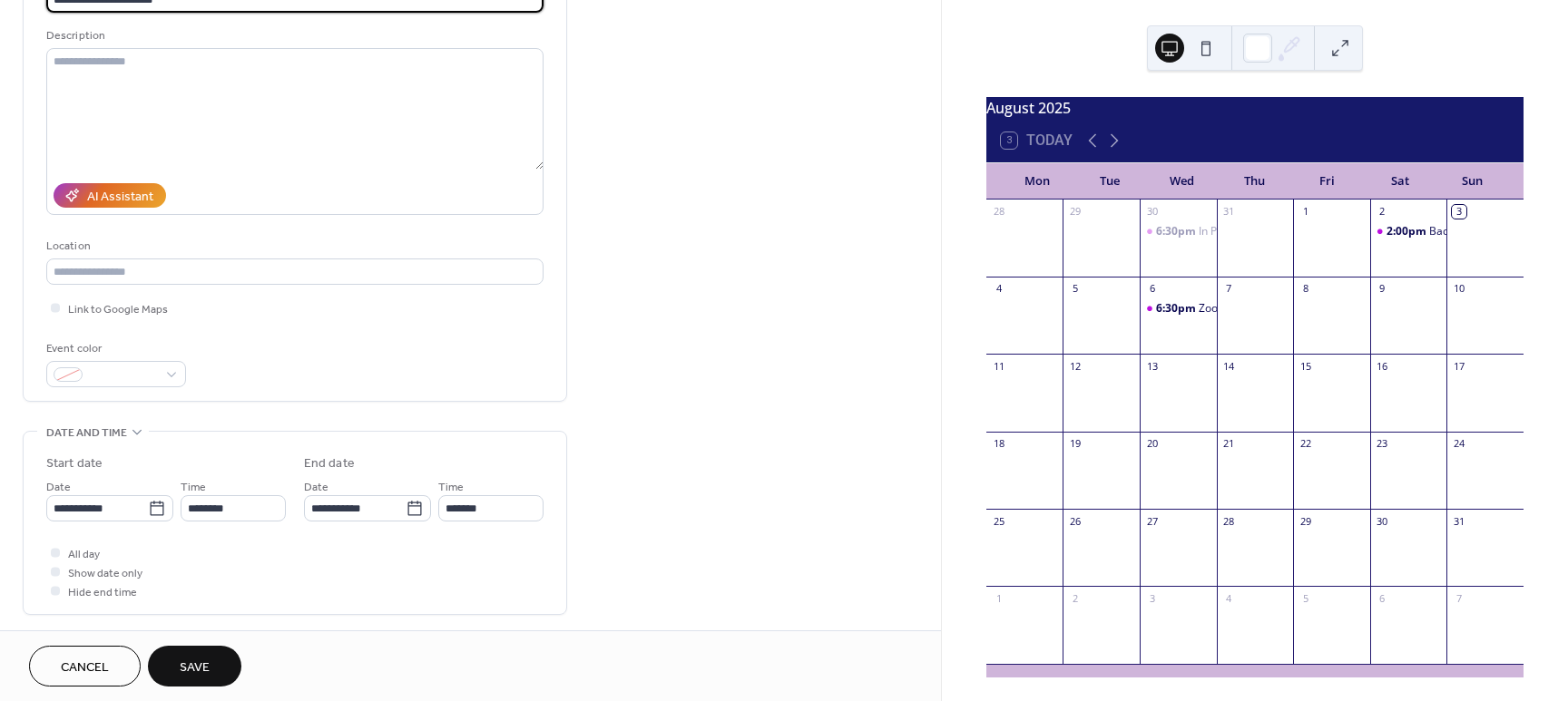 scroll, scrollTop: 163, scrollLeft: 0, axis: vertical 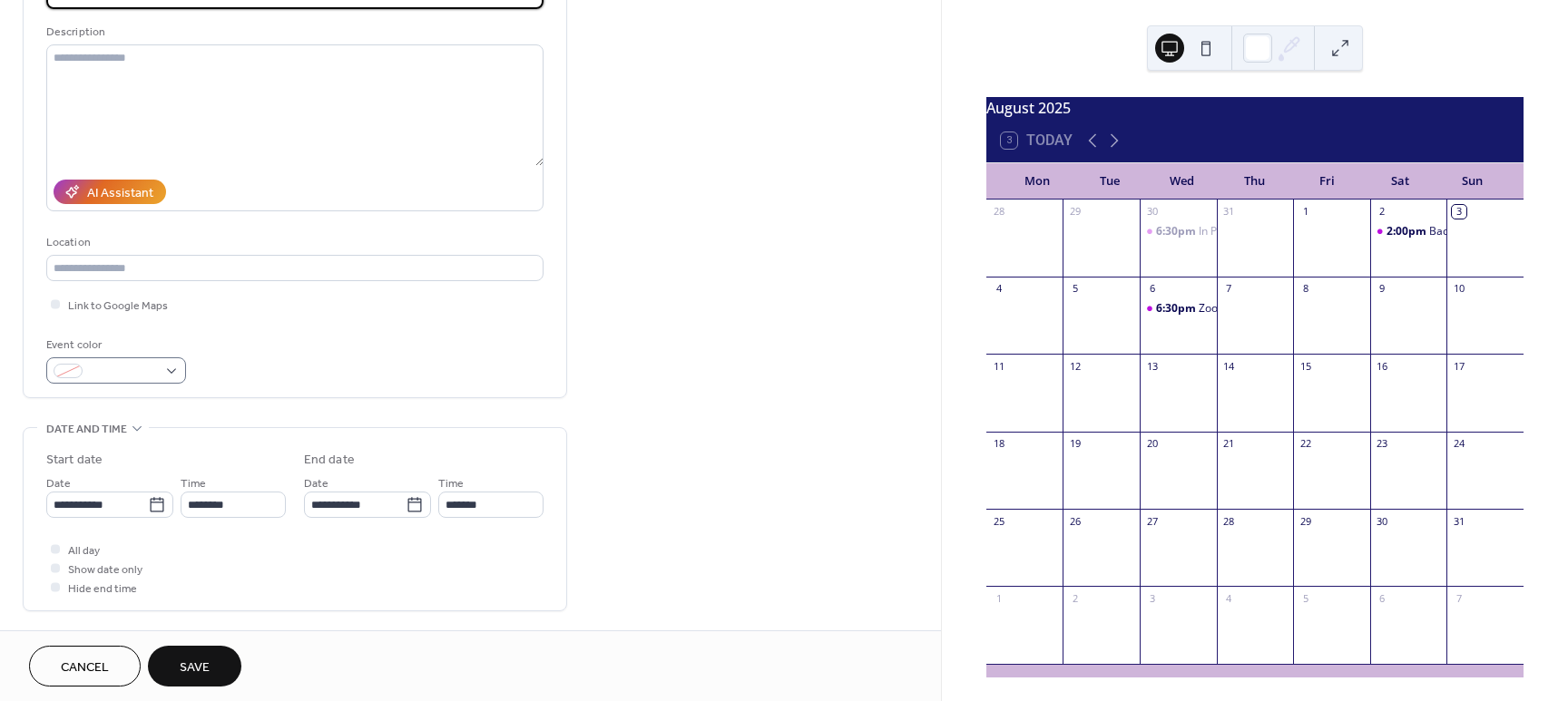 type on "**********" 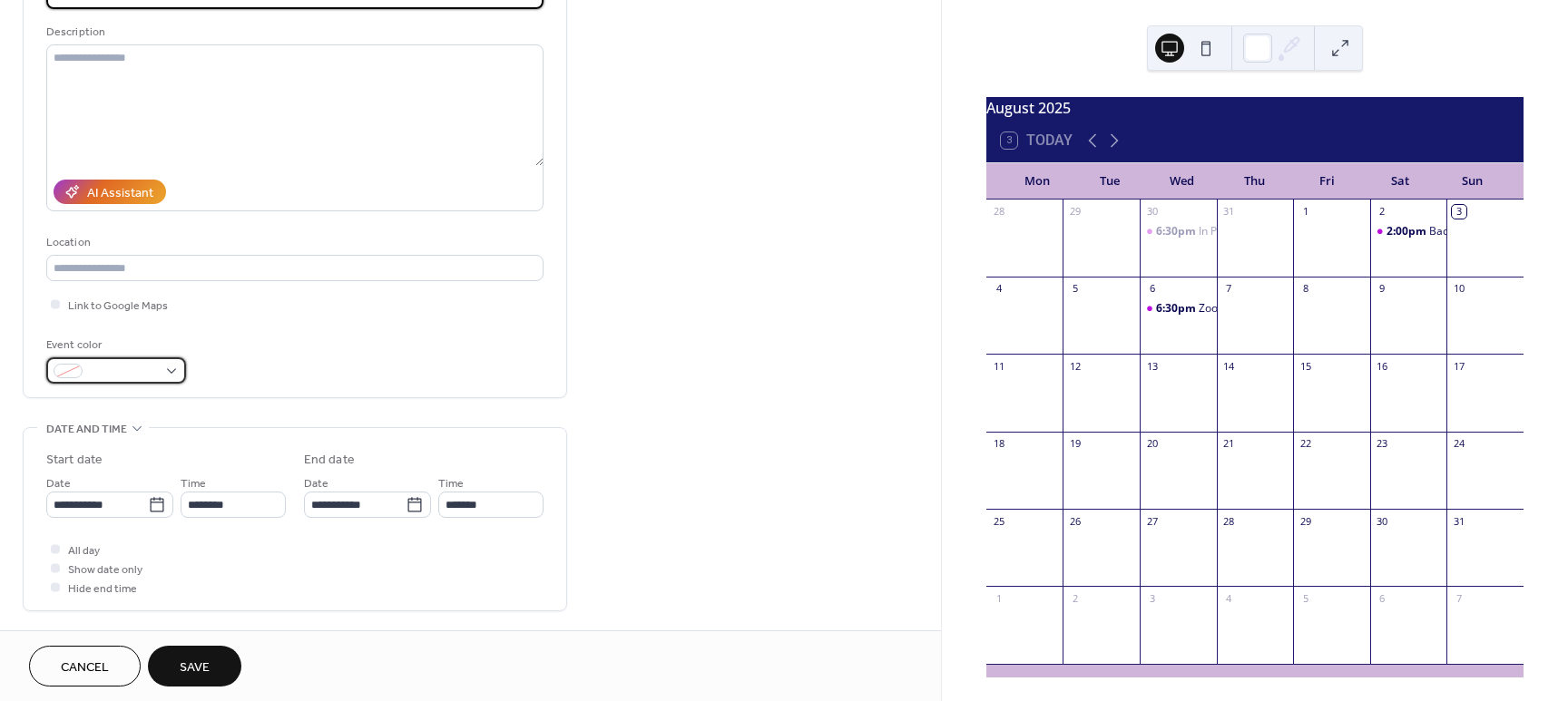click at bounding box center (123, 372) 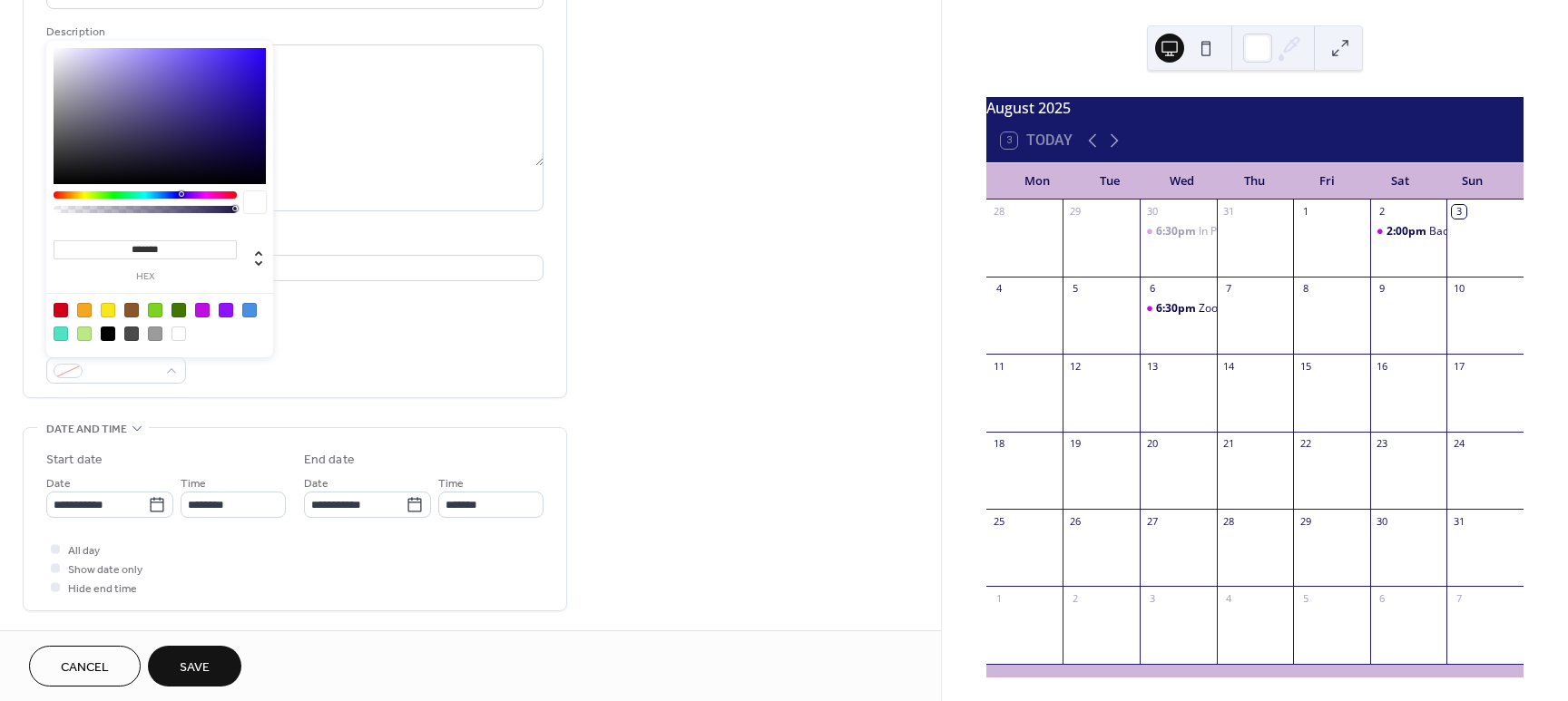 click at bounding box center [160, 321] 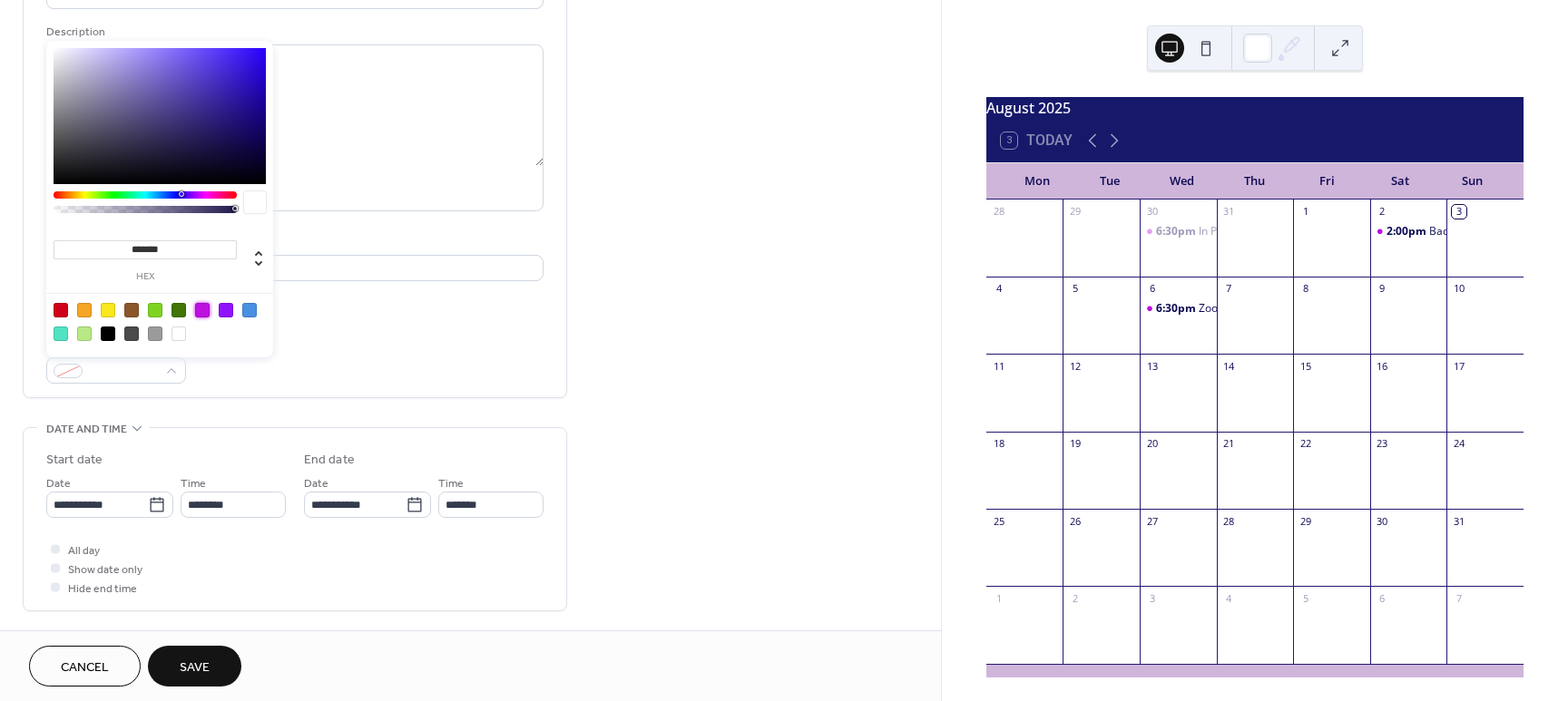 click at bounding box center (202, 310) 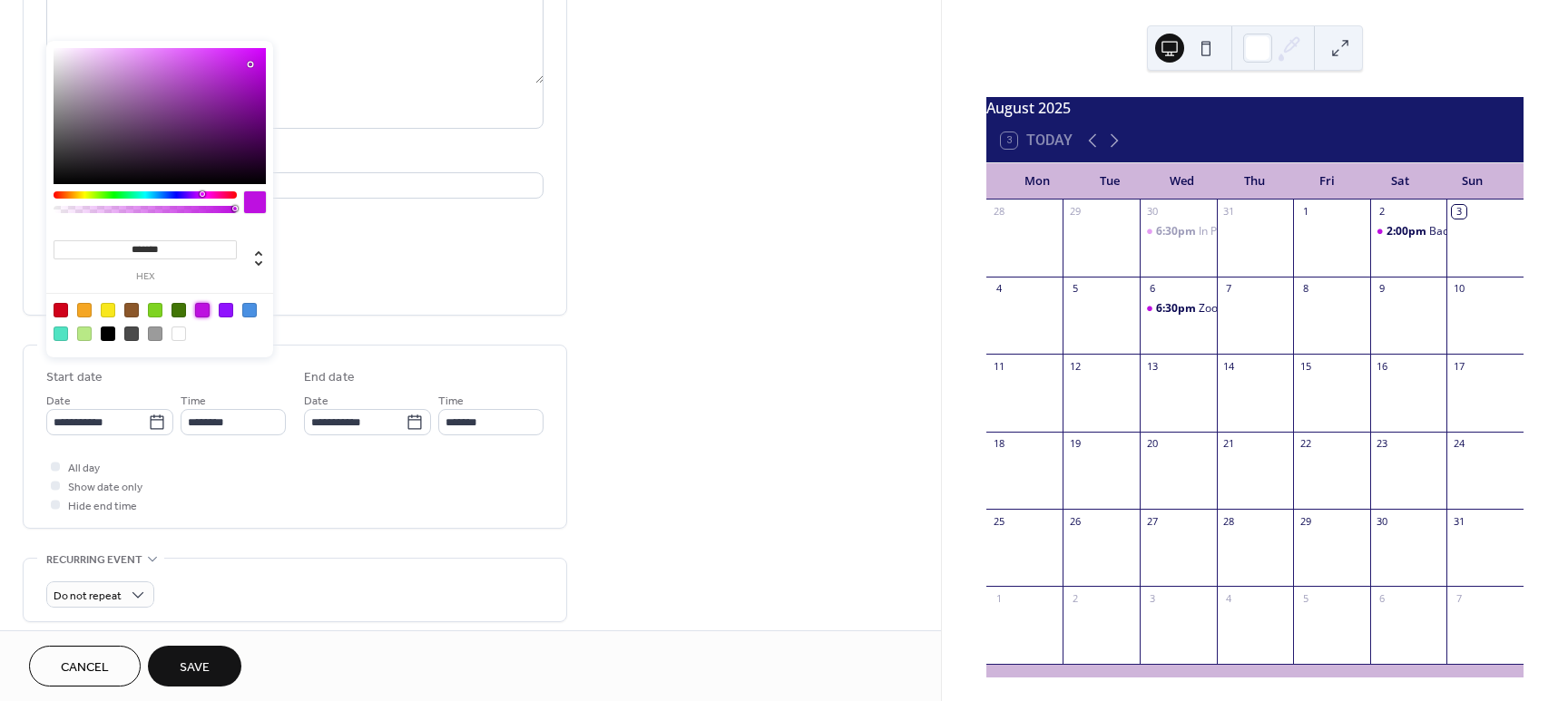 scroll, scrollTop: 236, scrollLeft: 0, axis: vertical 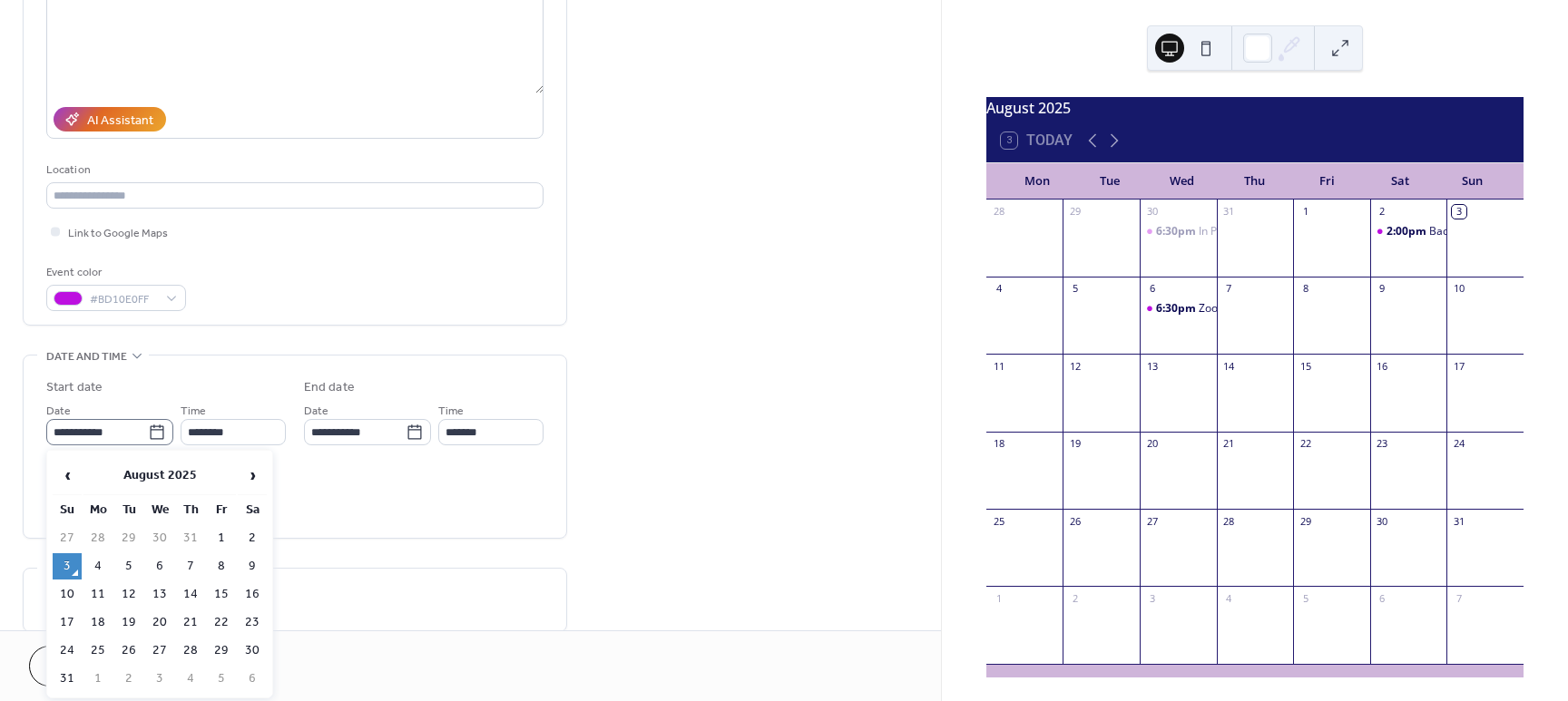 click 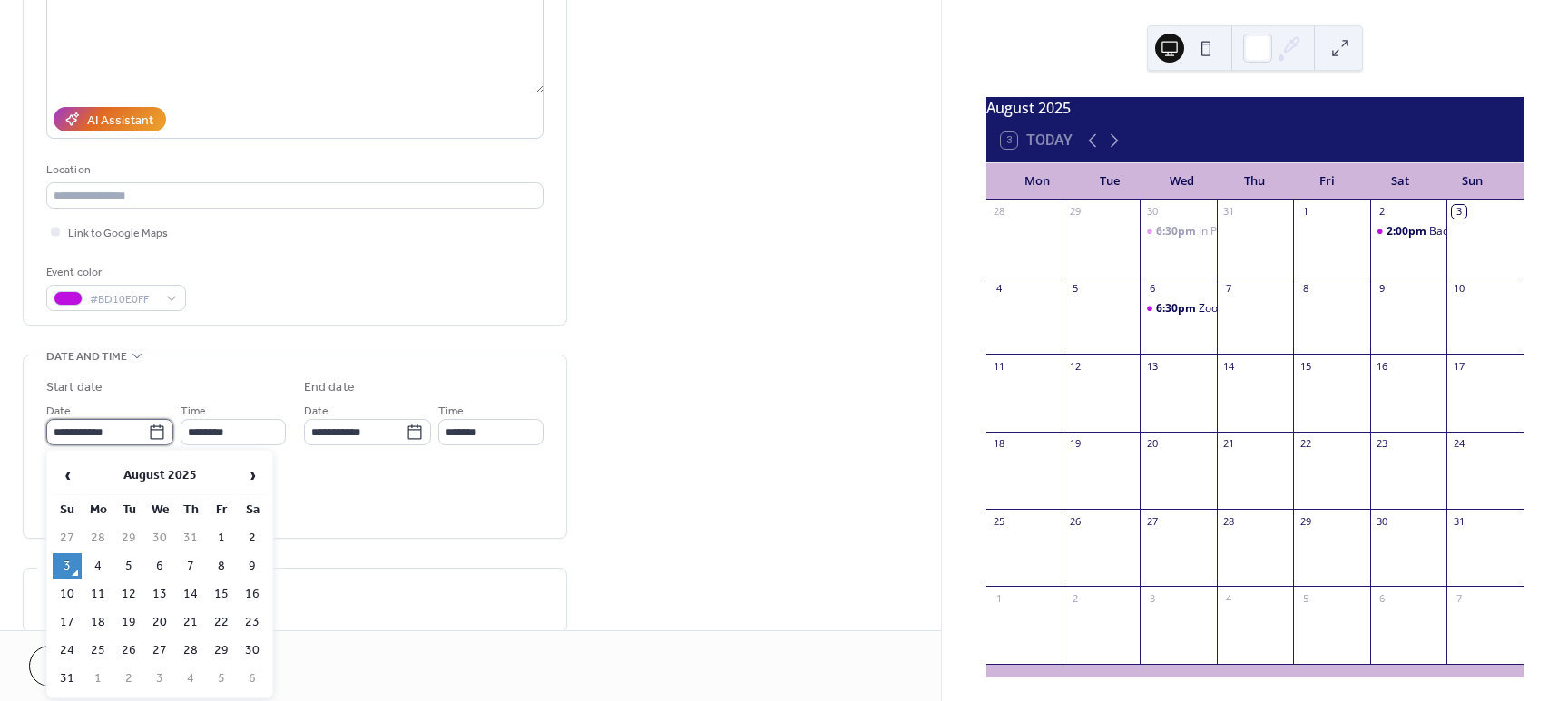 click on "**********" at bounding box center [97, 432] 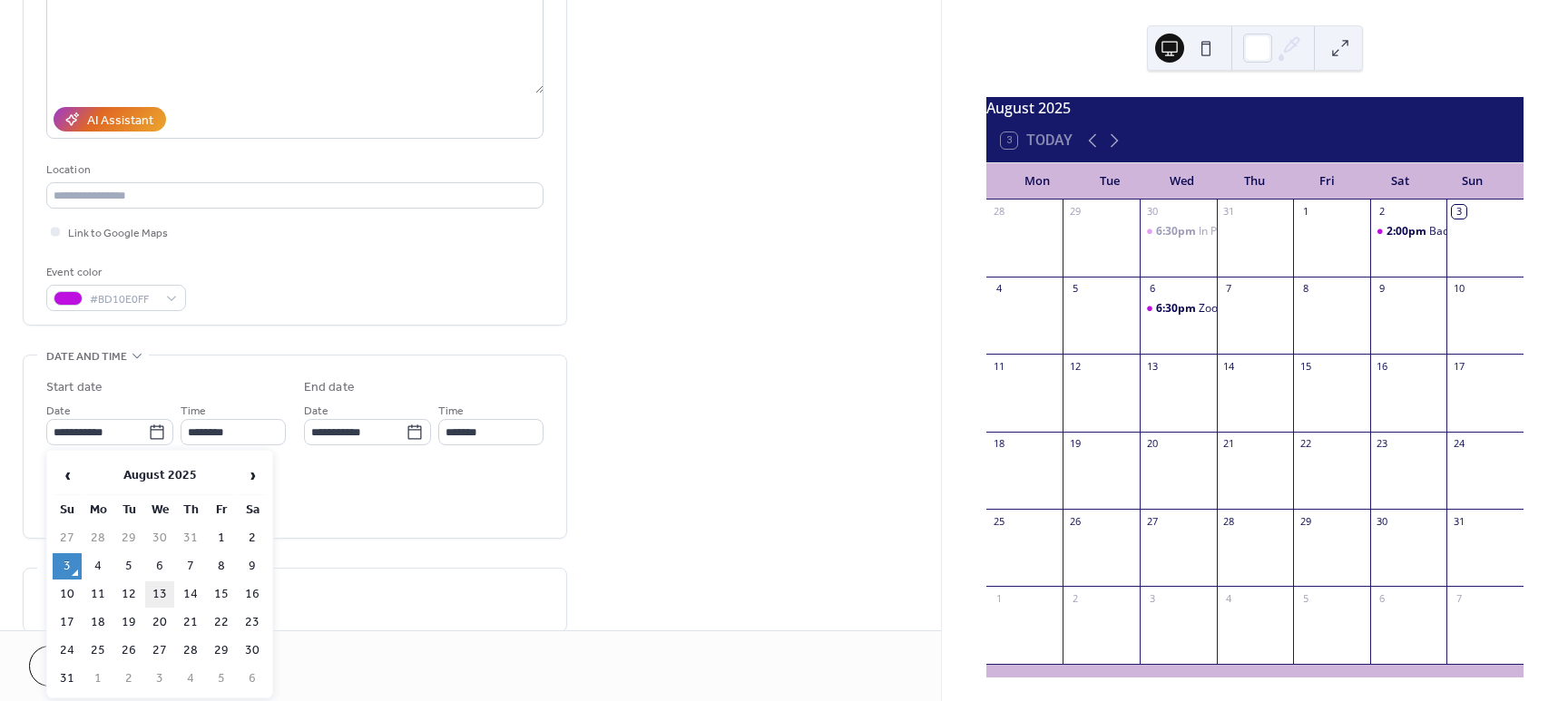 click on "13" at bounding box center (160, 594) 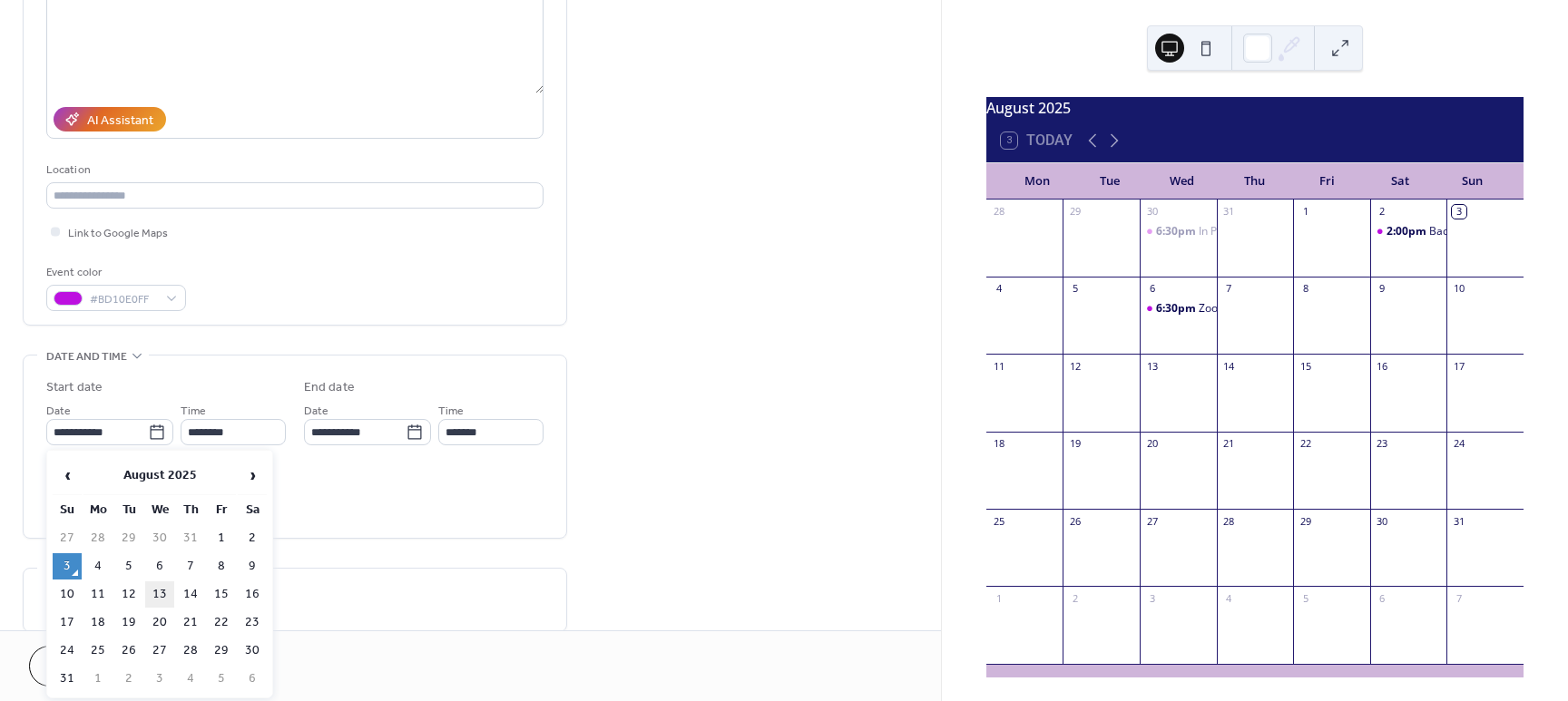 type on "**********" 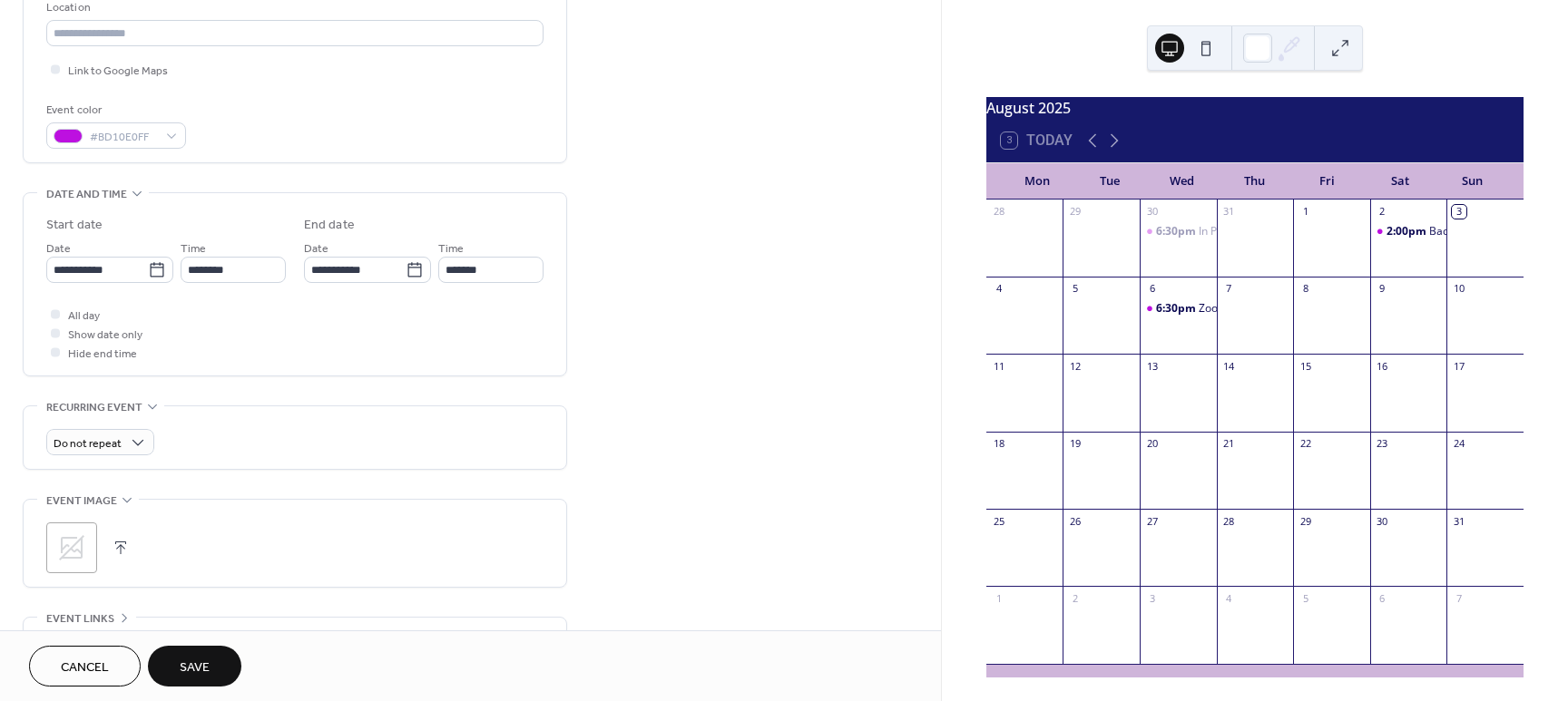 scroll, scrollTop: 436, scrollLeft: 0, axis: vertical 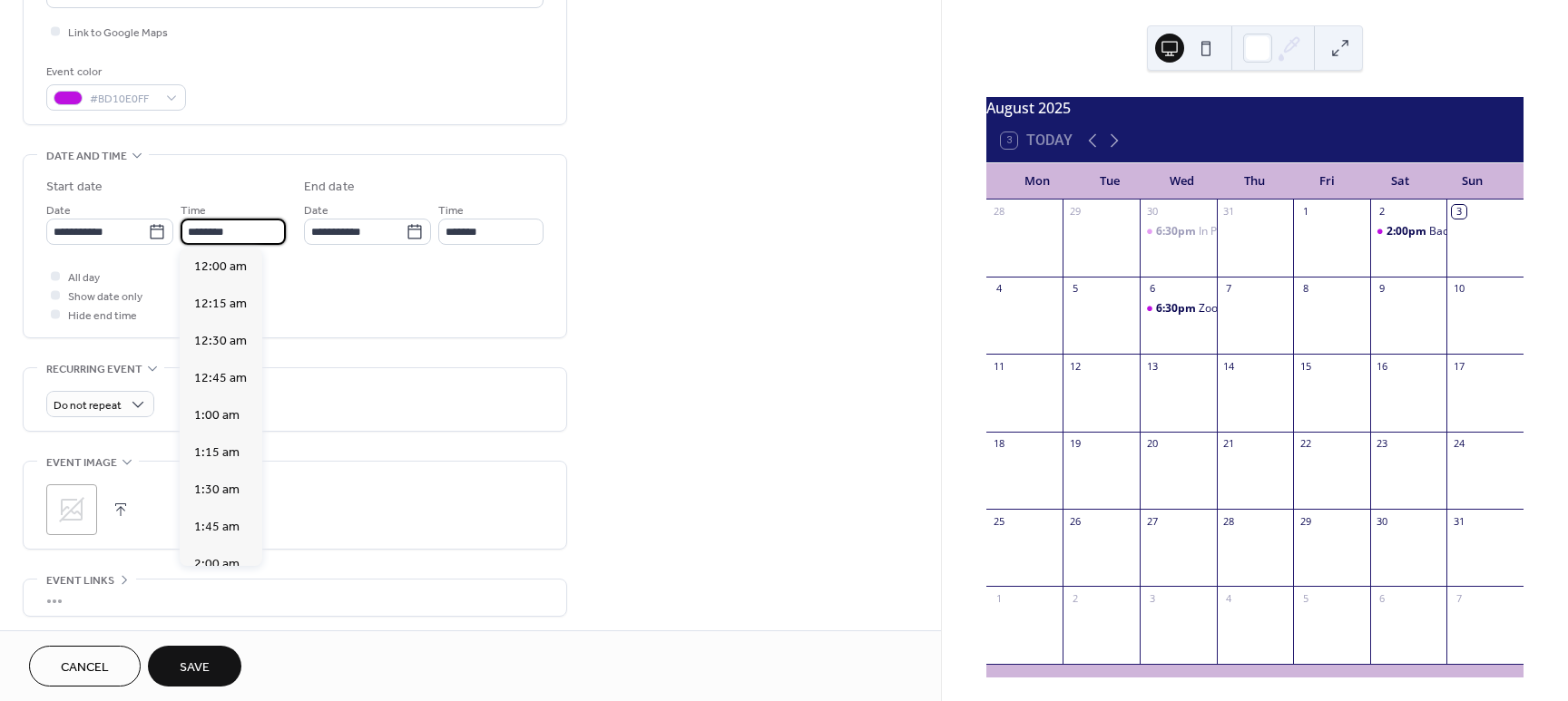 click on "********" at bounding box center (233, 231) 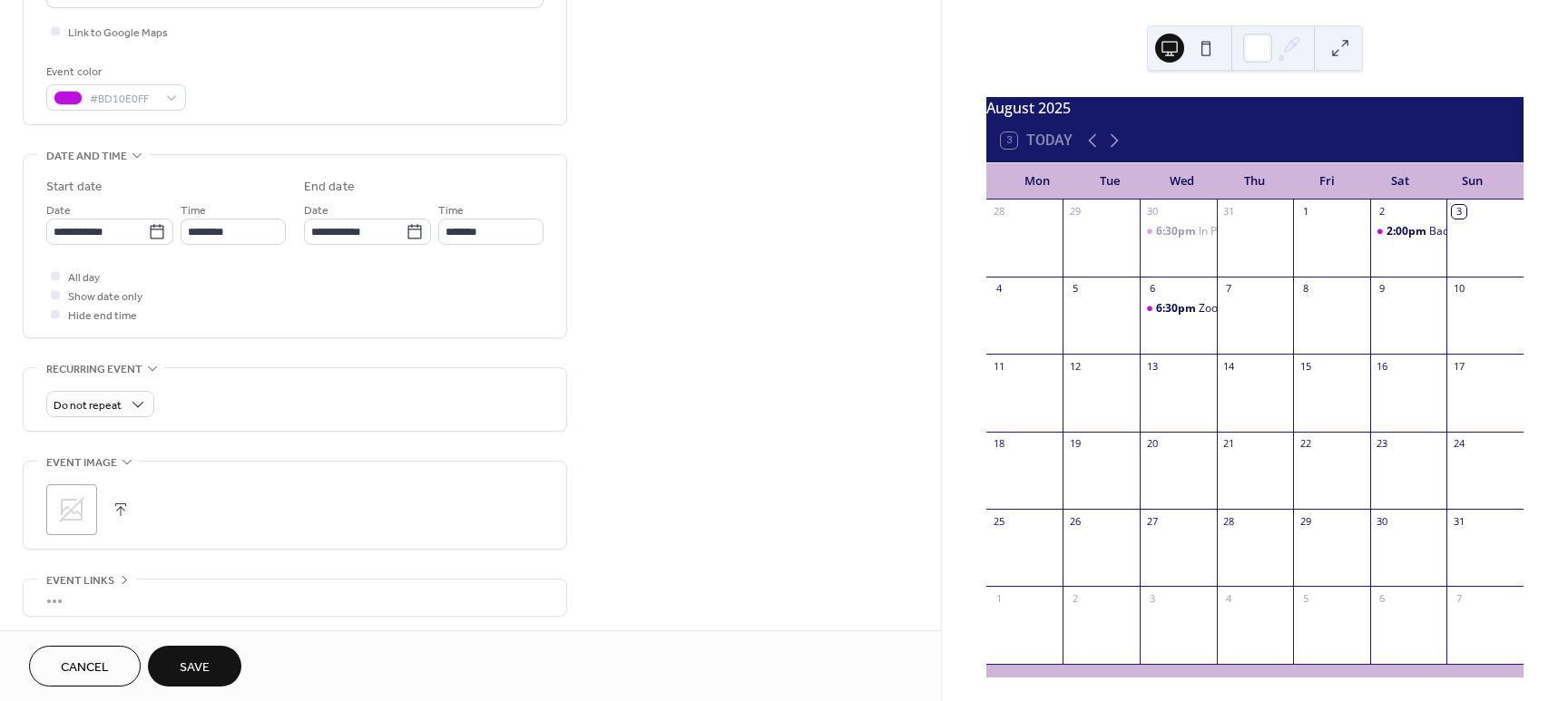 drag, startPoint x: 269, startPoint y: 396, endPoint x: 754, endPoint y: 363, distance: 486.1214 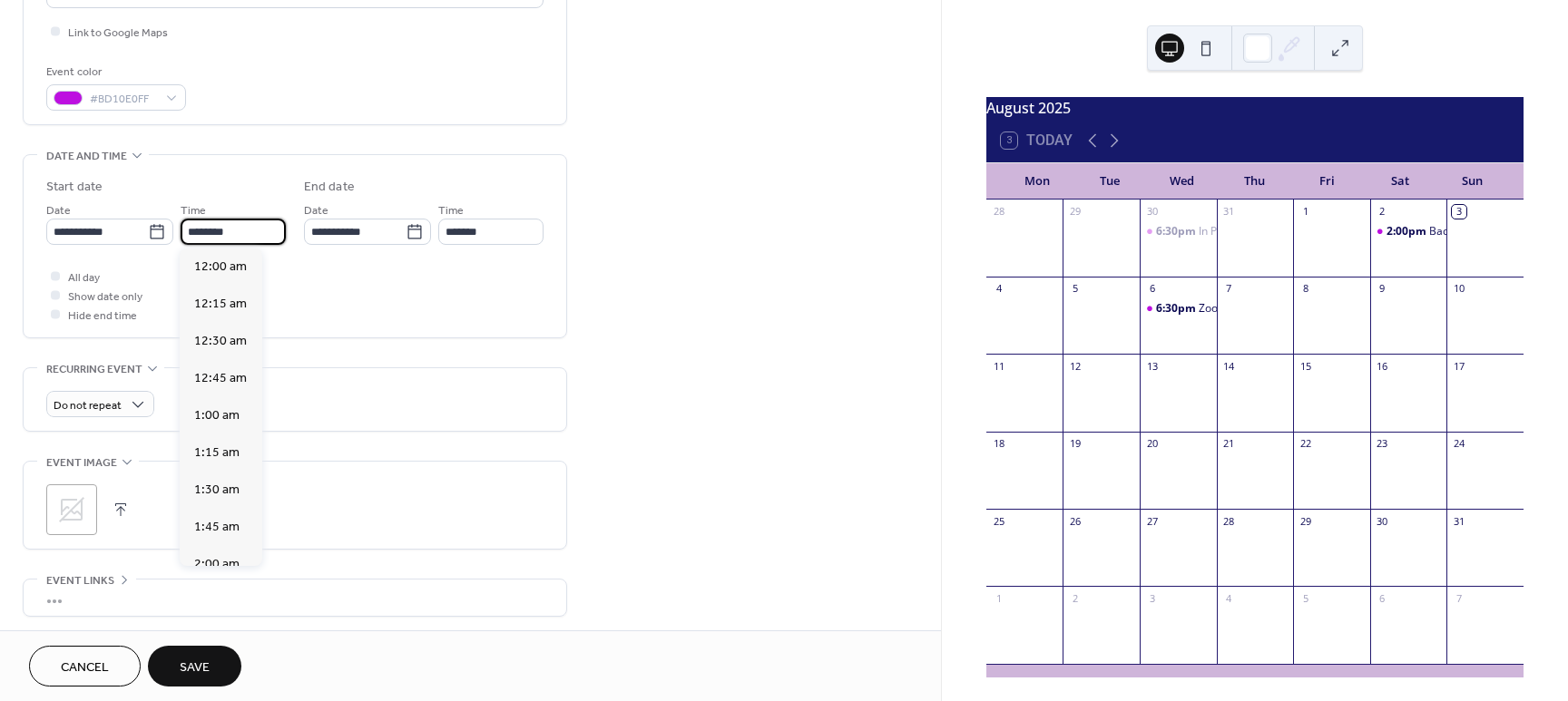 click on "********" at bounding box center (233, 231) 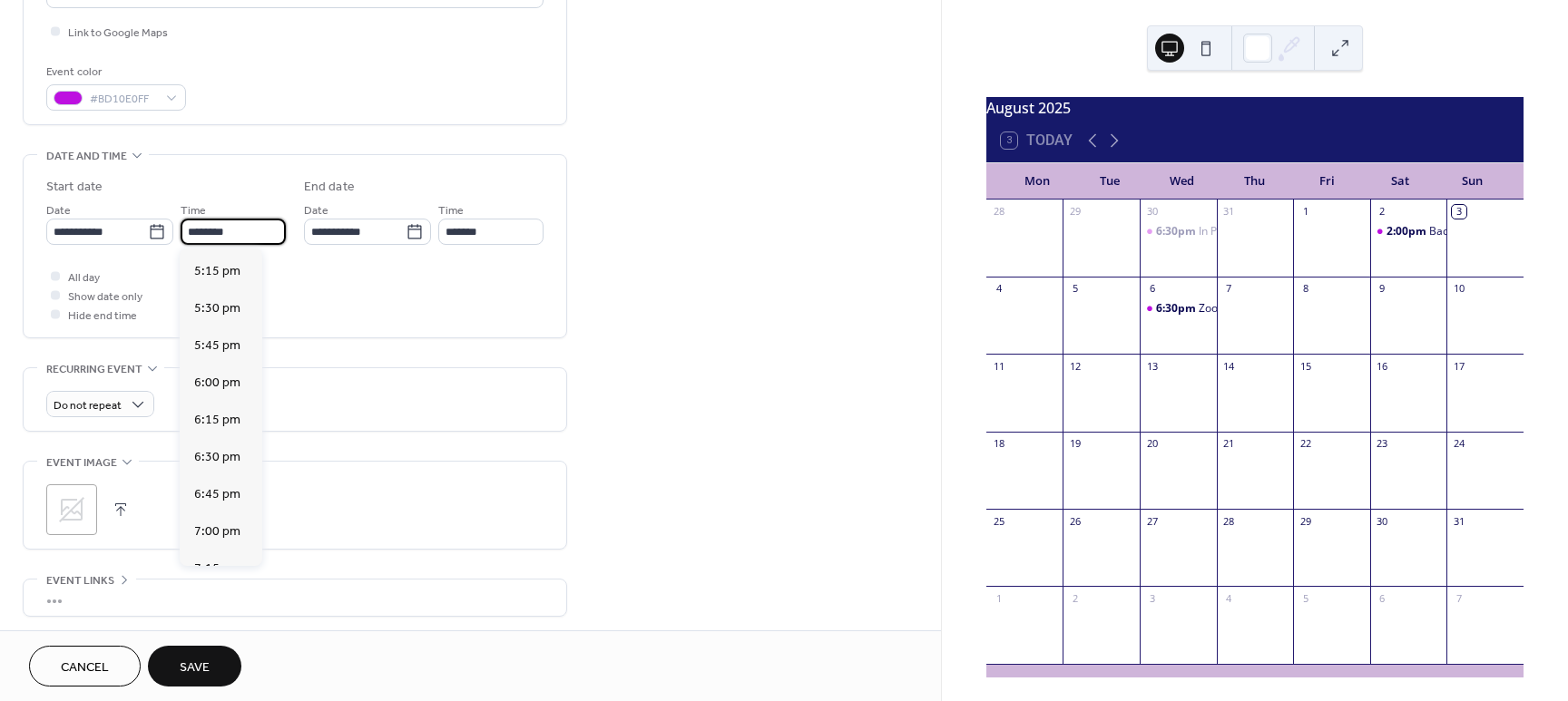 scroll, scrollTop: 2585, scrollLeft: 0, axis: vertical 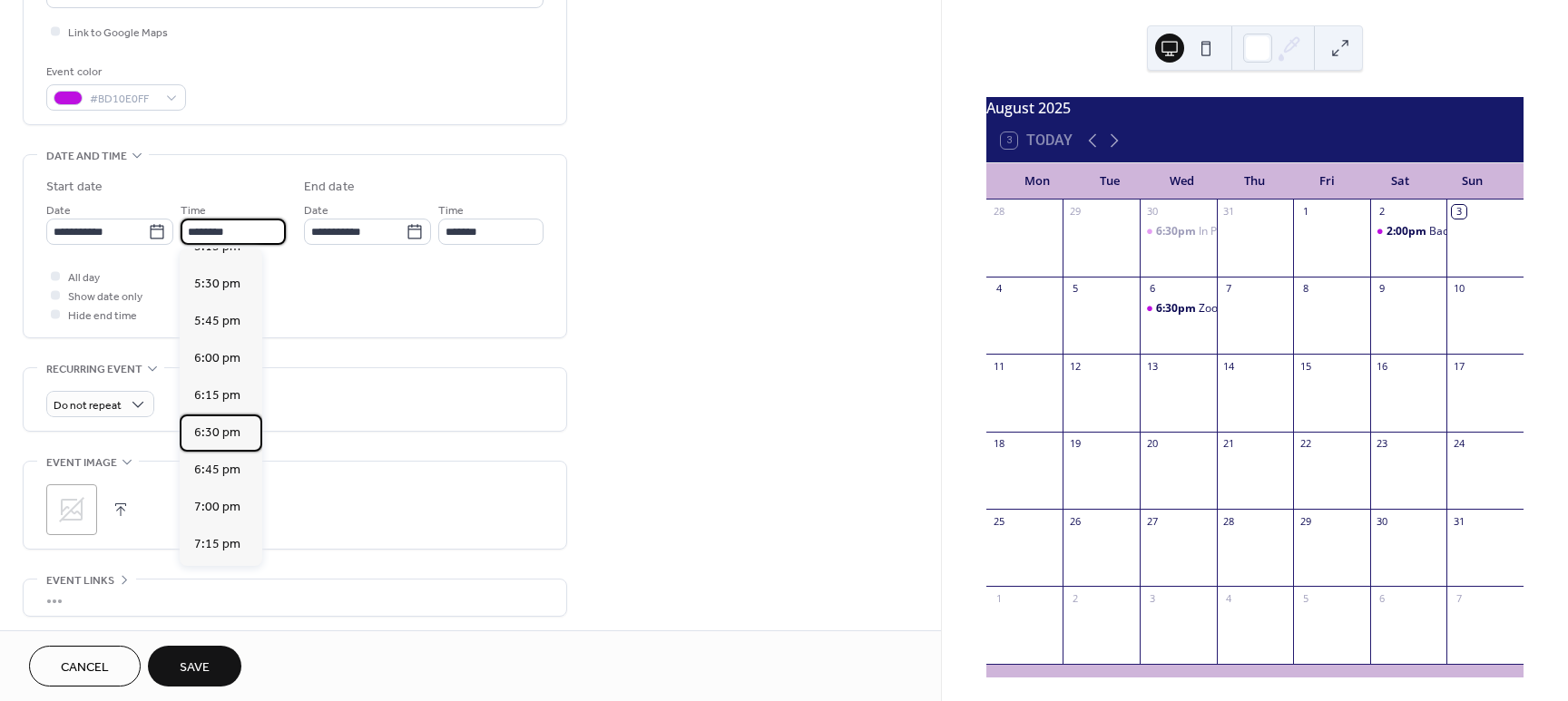 click on "6:30 pm" at bounding box center [217, 433] 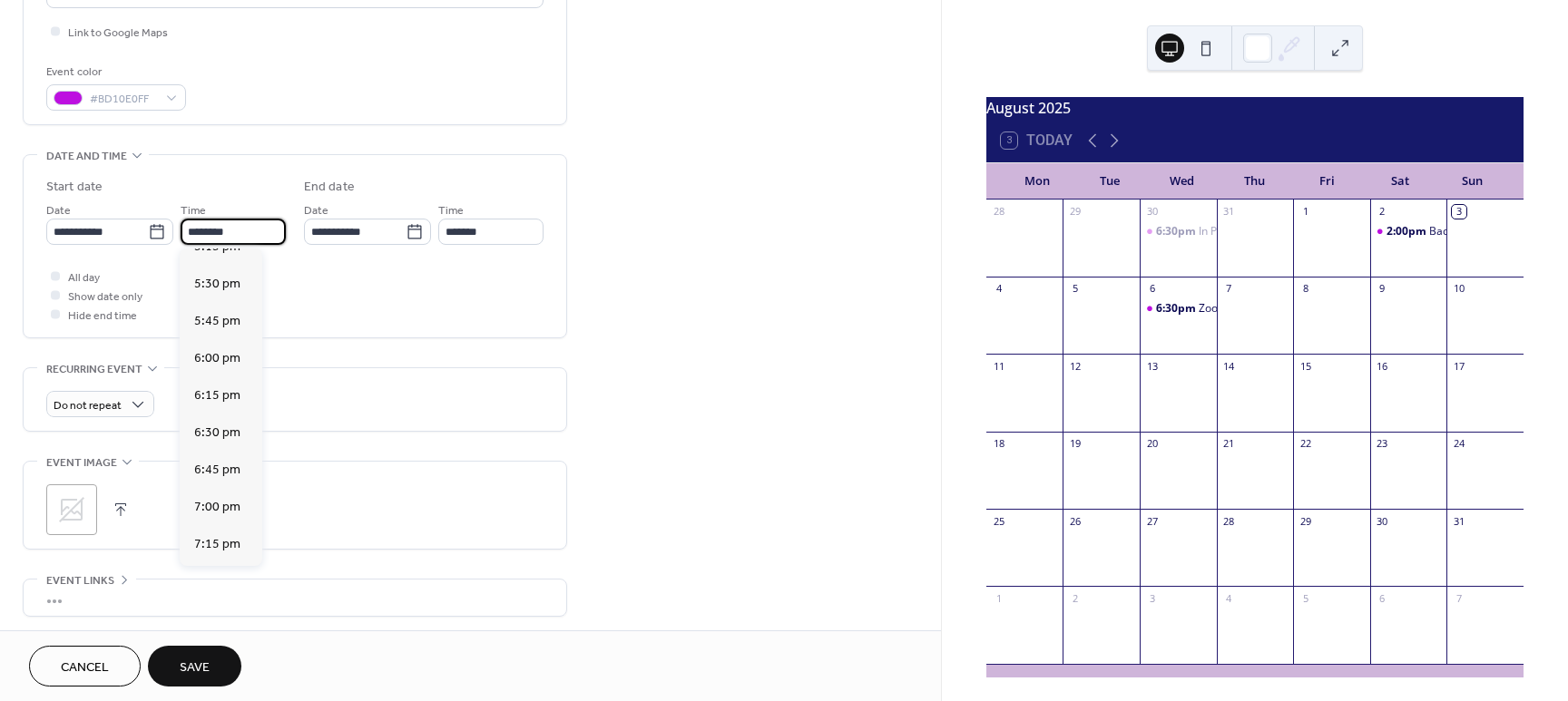 type on "*******" 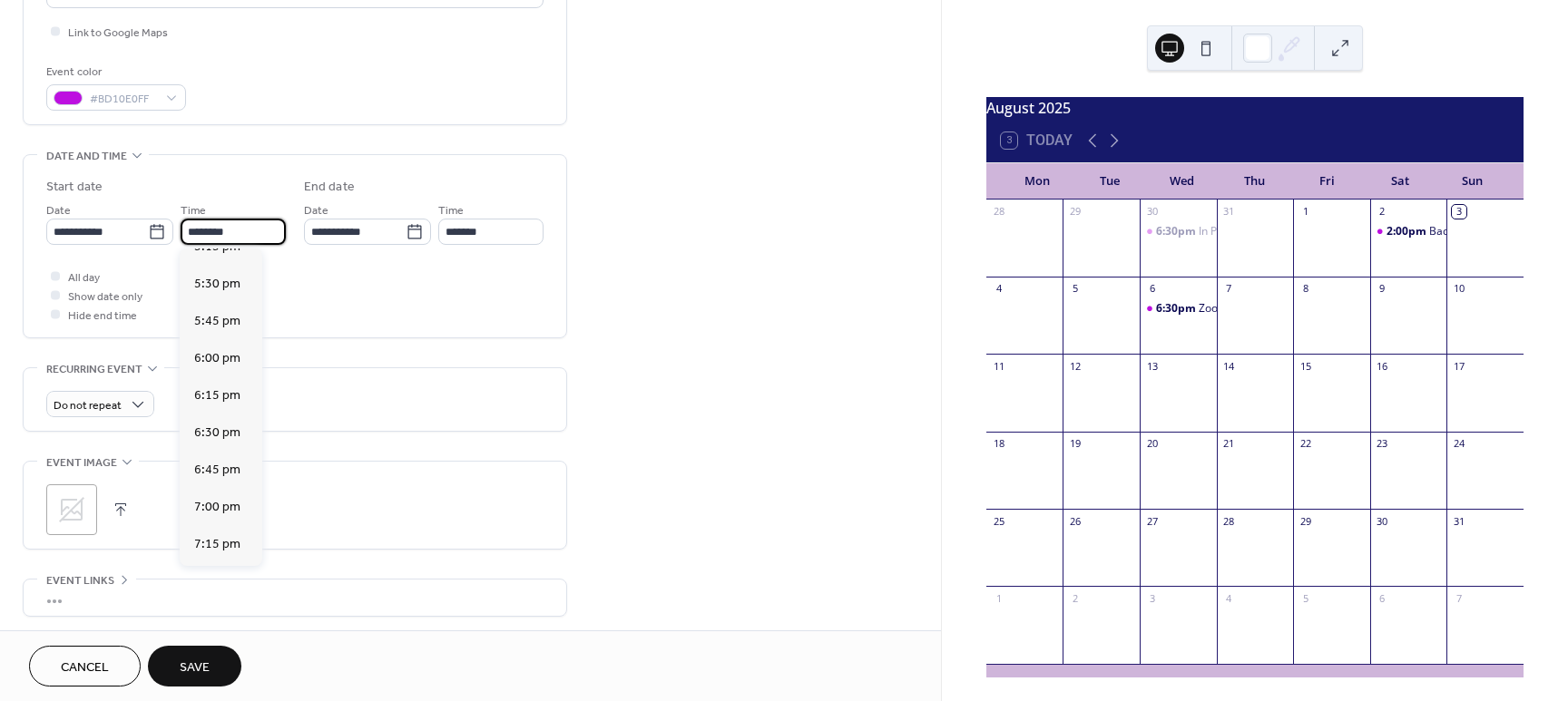 type on "*******" 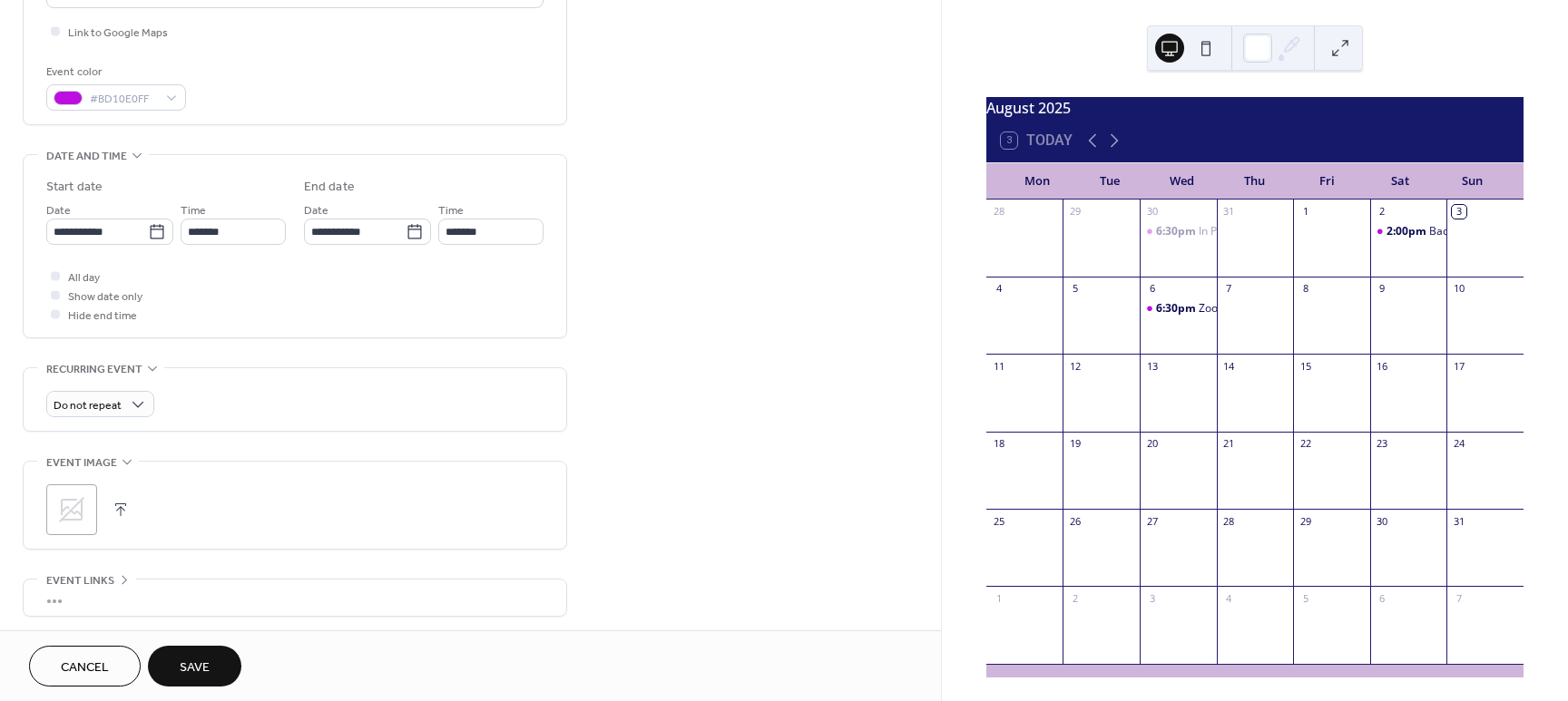 click at bounding box center [121, 510] 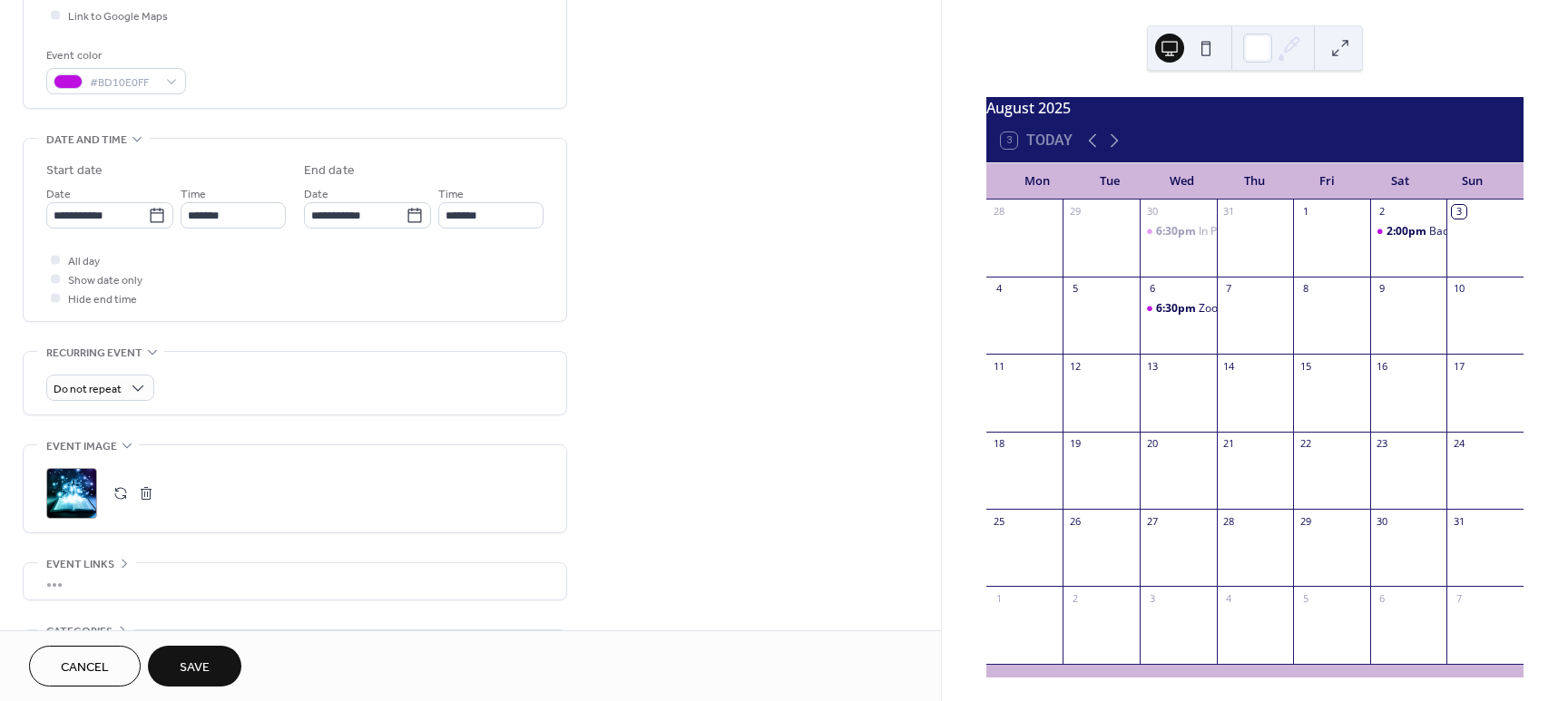 scroll, scrollTop: 453, scrollLeft: 0, axis: vertical 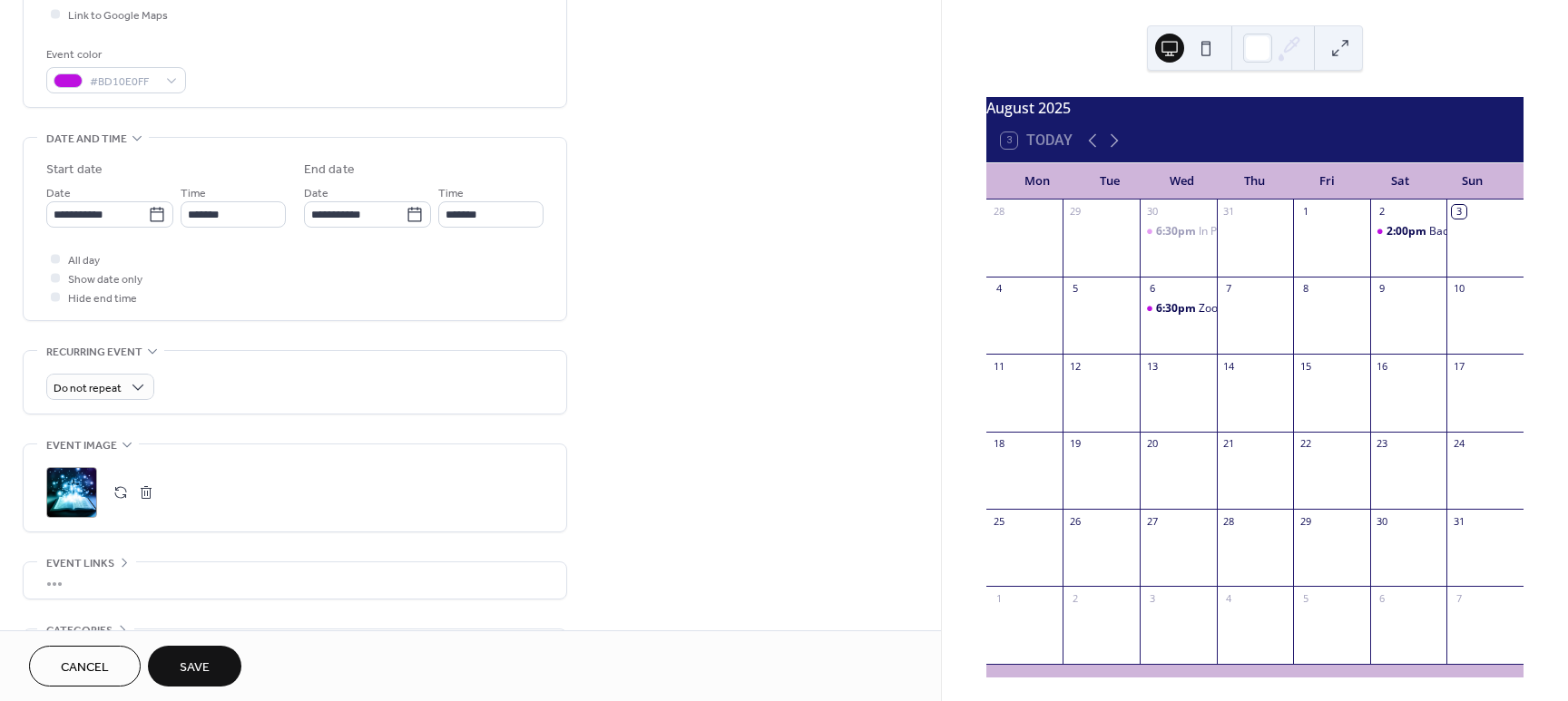 click on "Save" at bounding box center [194, 666] 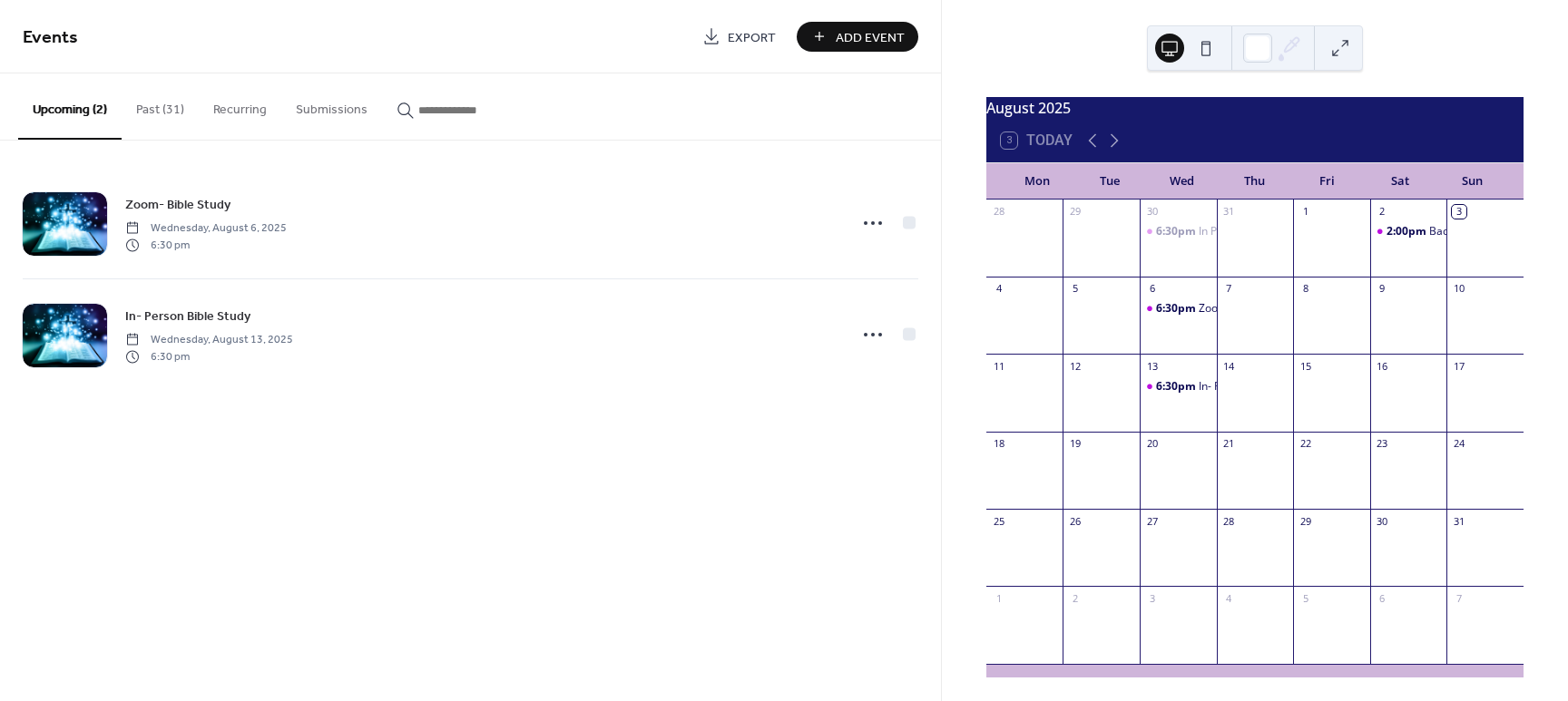click at bounding box center [1408, 556] 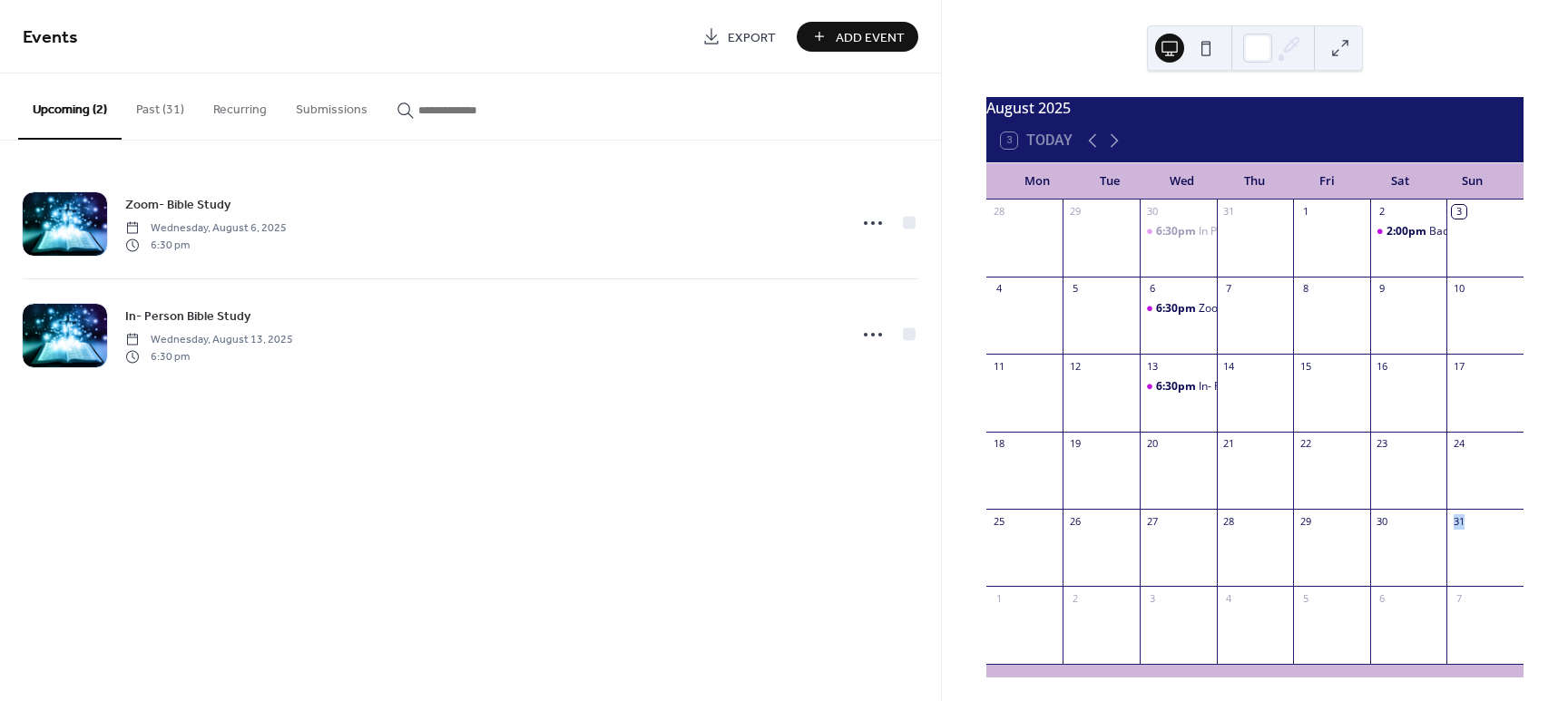 click at bounding box center (1408, 556) 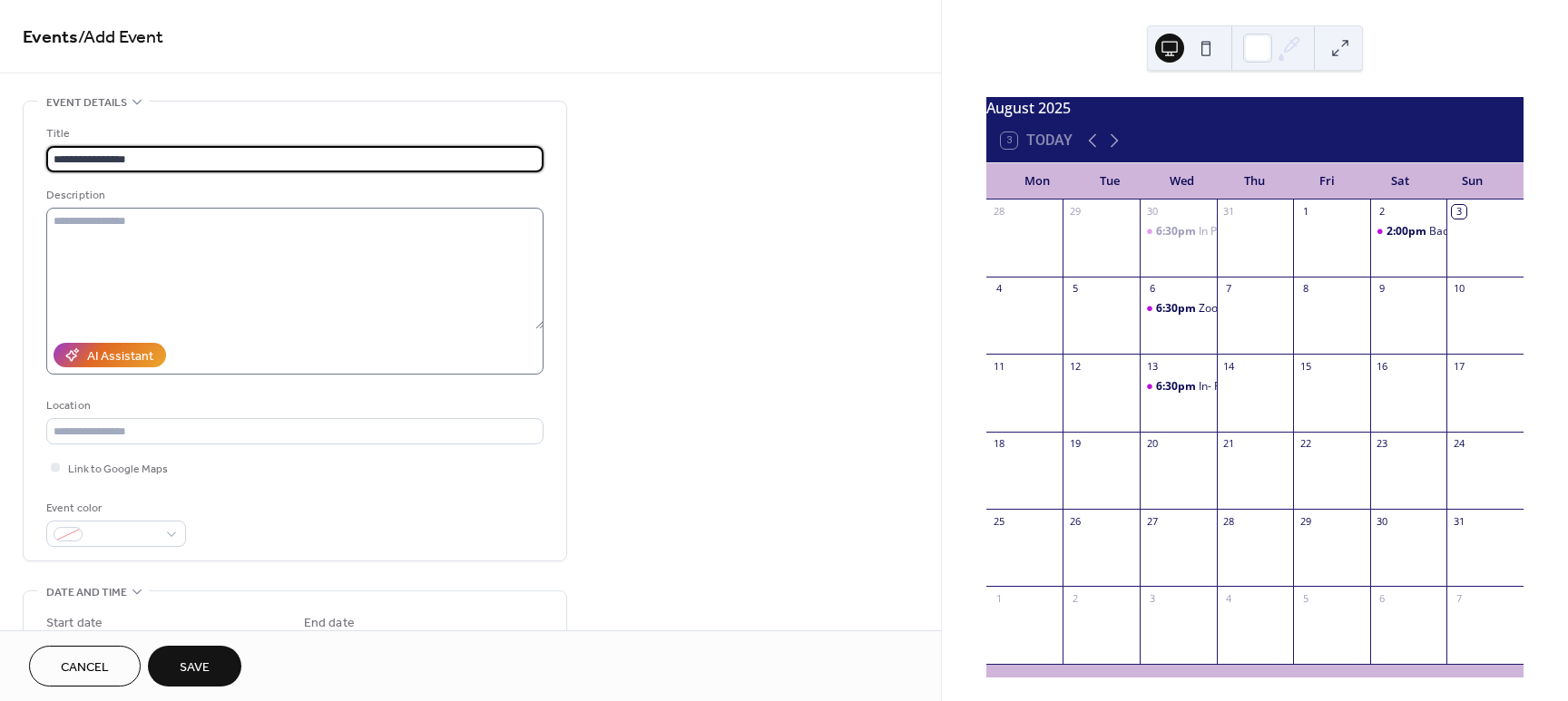 type on "**********" 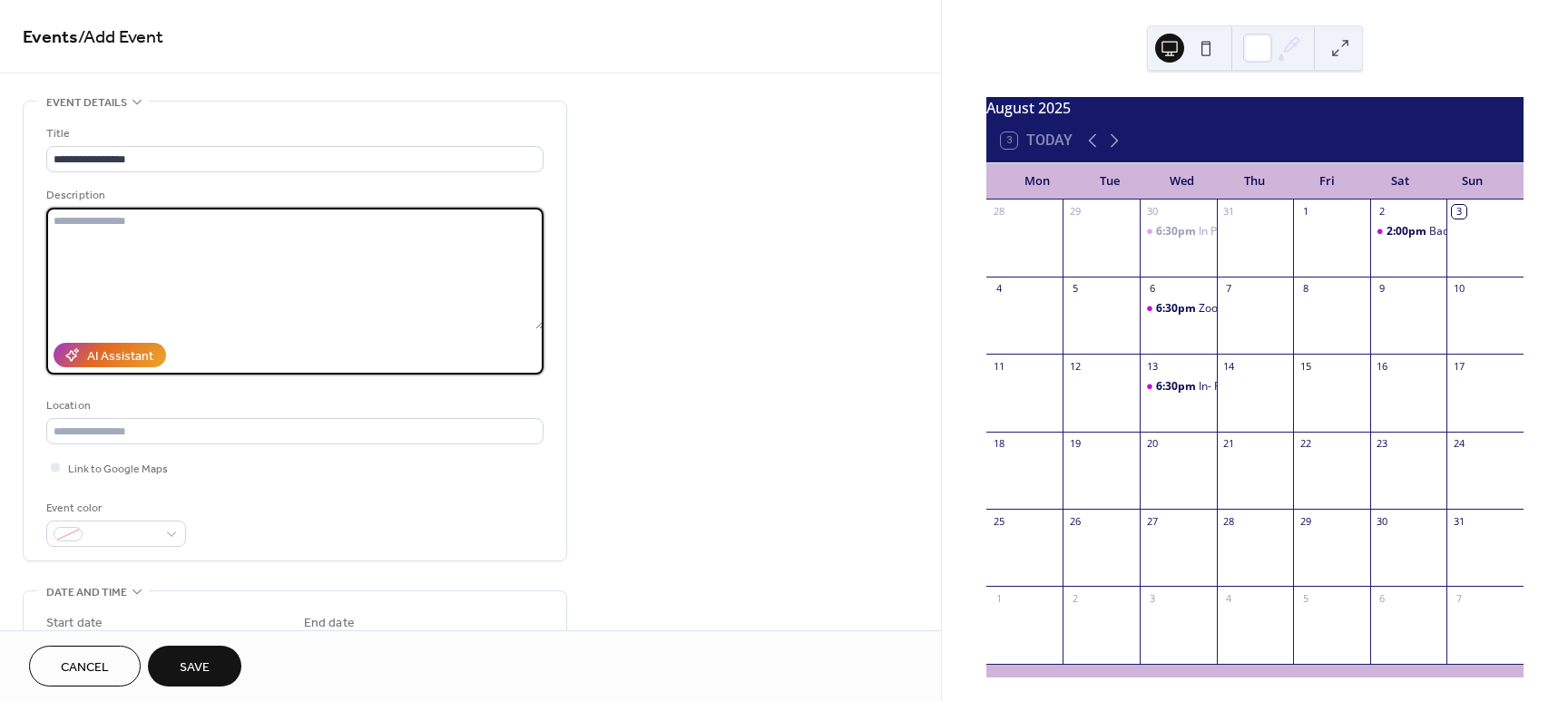 click at bounding box center (295, 268) 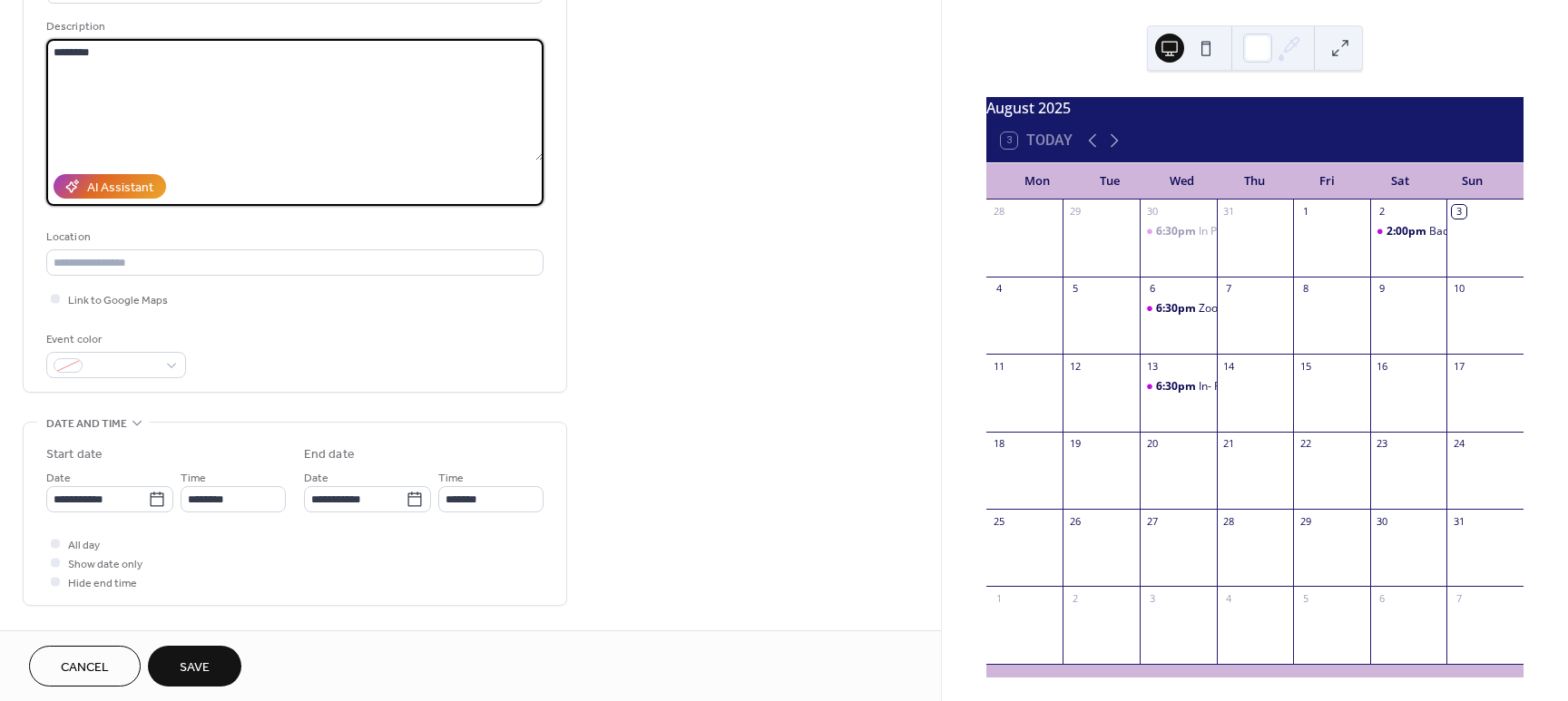scroll, scrollTop: 172, scrollLeft: 0, axis: vertical 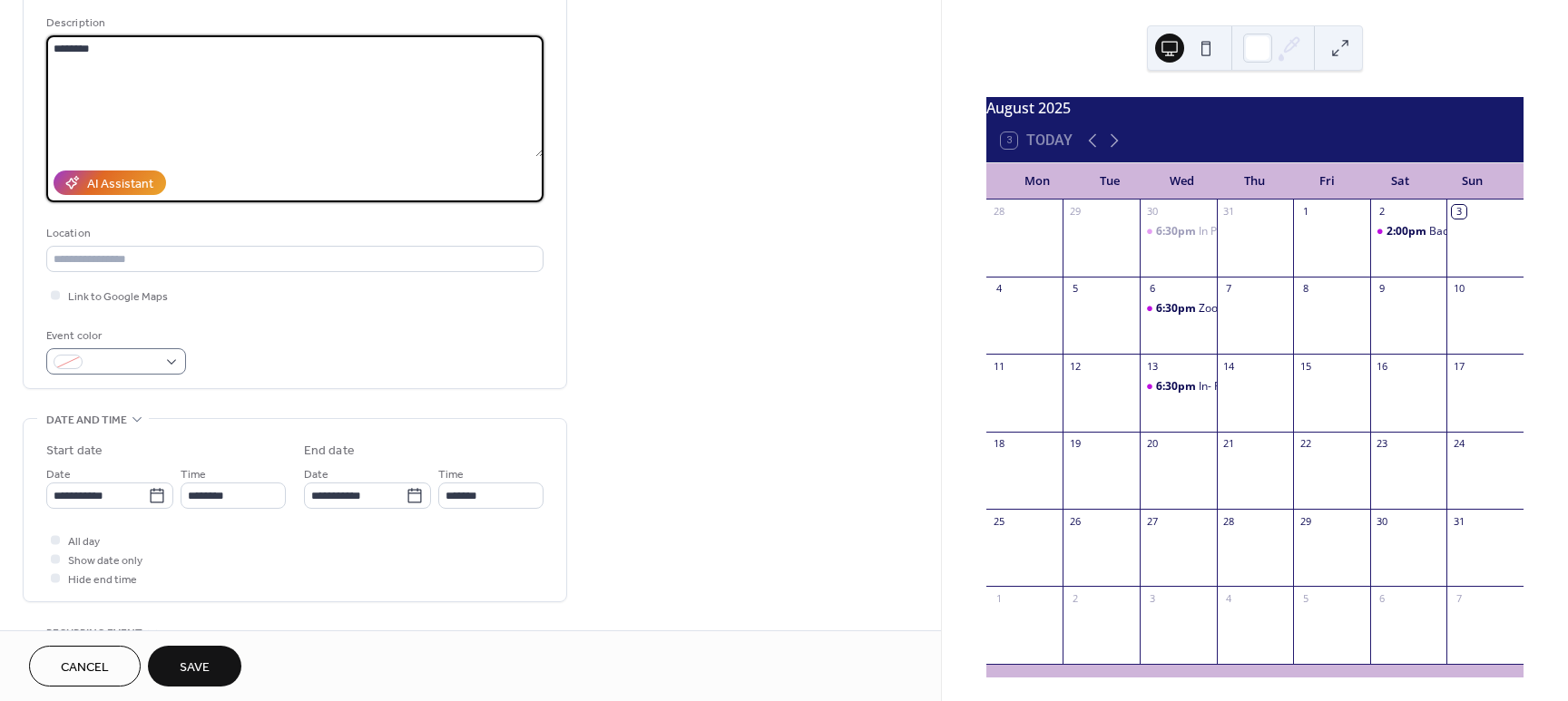 type on "********" 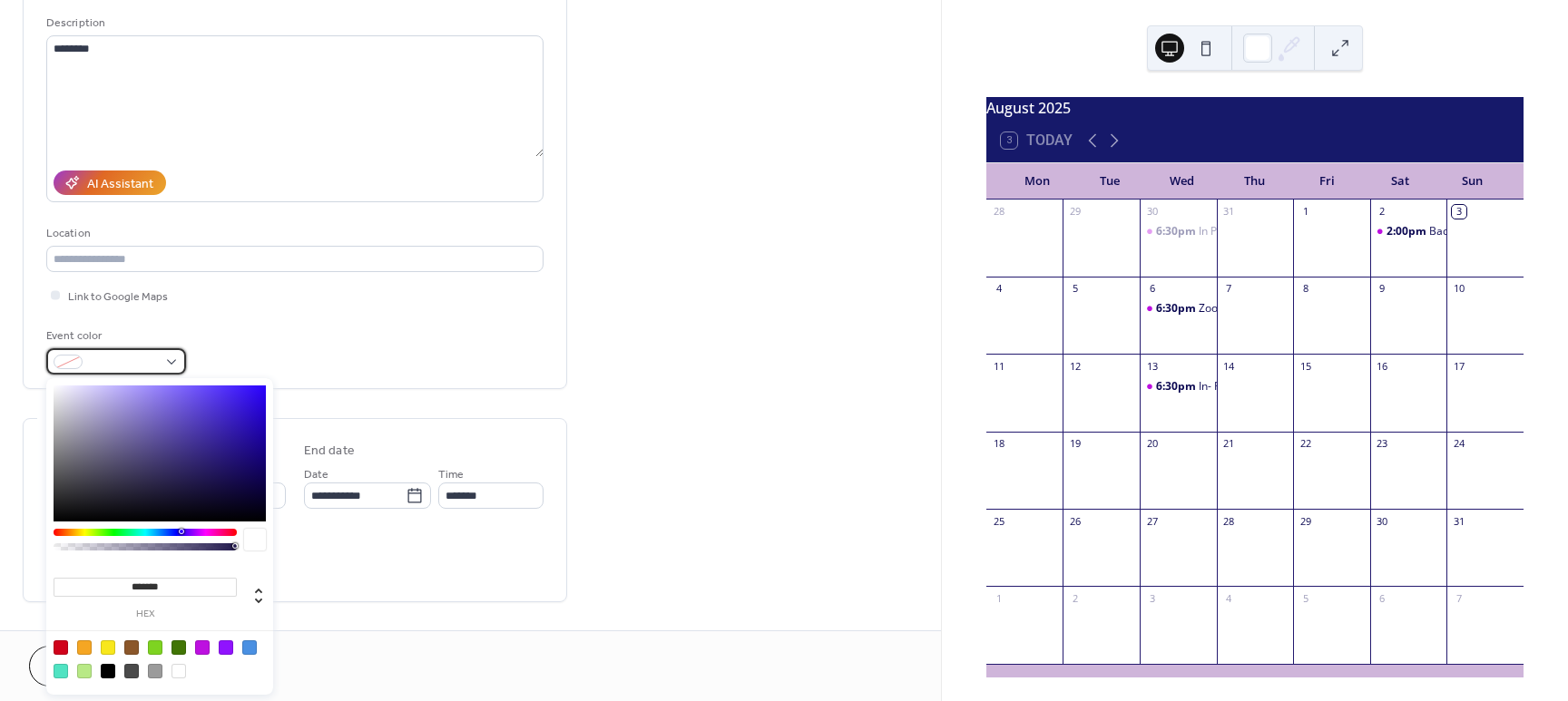 click at bounding box center (116, 361) 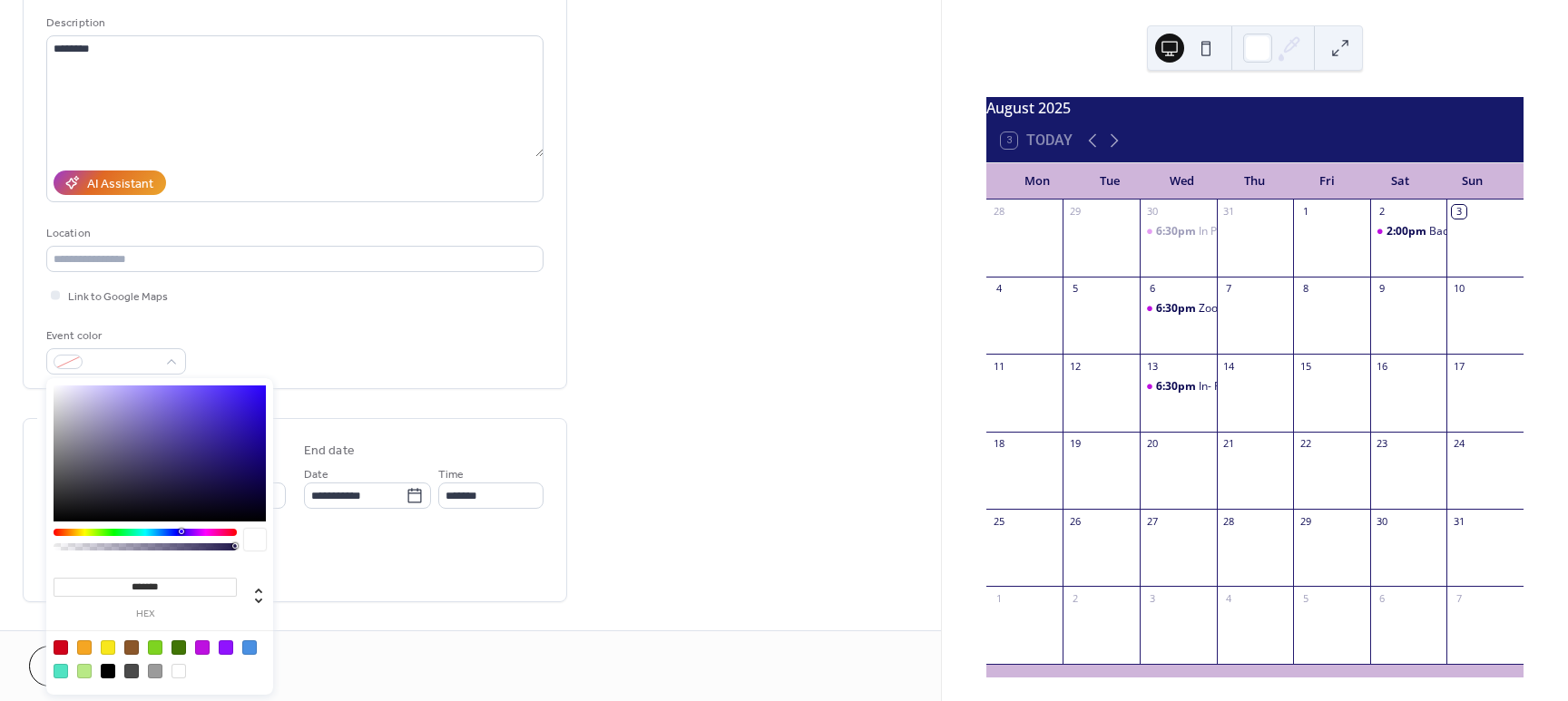 click at bounding box center [108, 647] 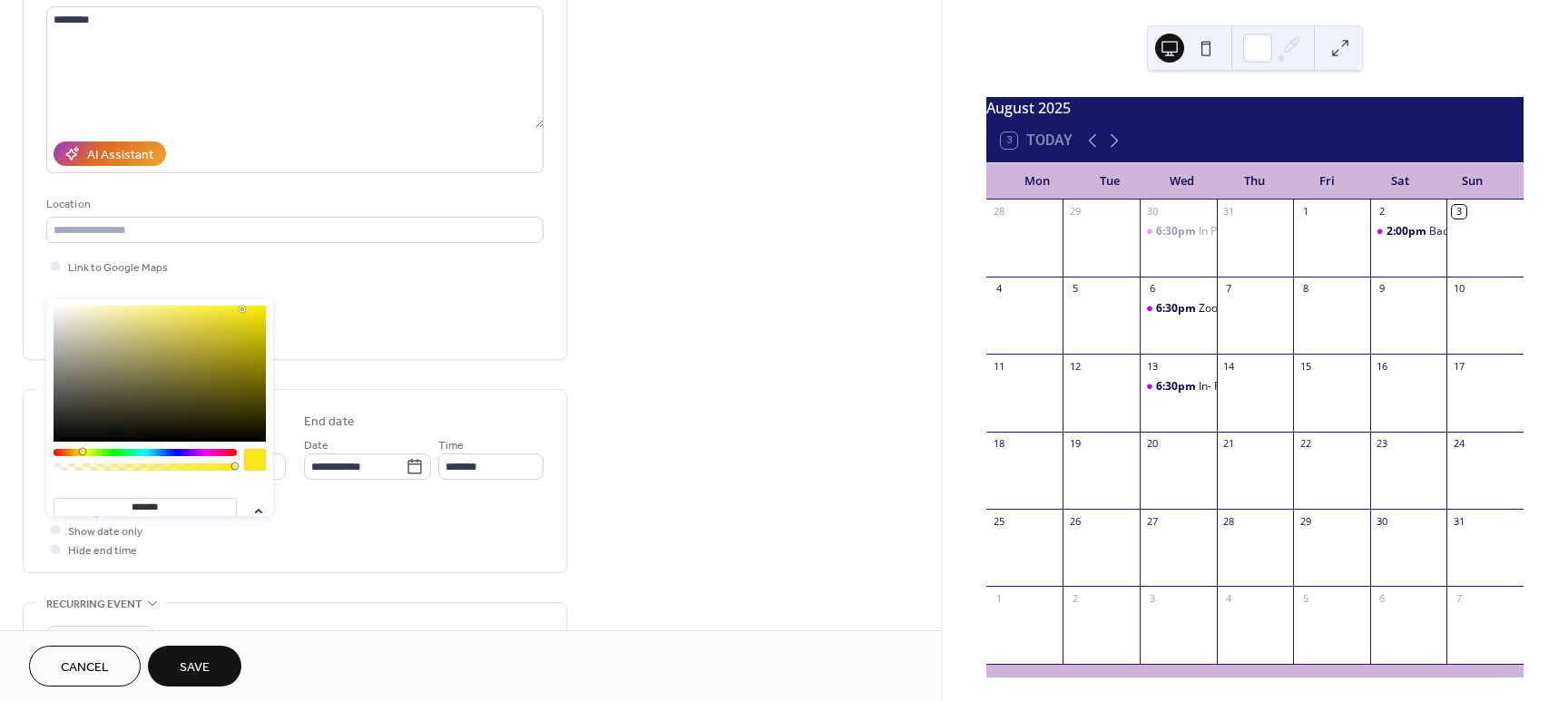 scroll, scrollTop: 198, scrollLeft: 0, axis: vertical 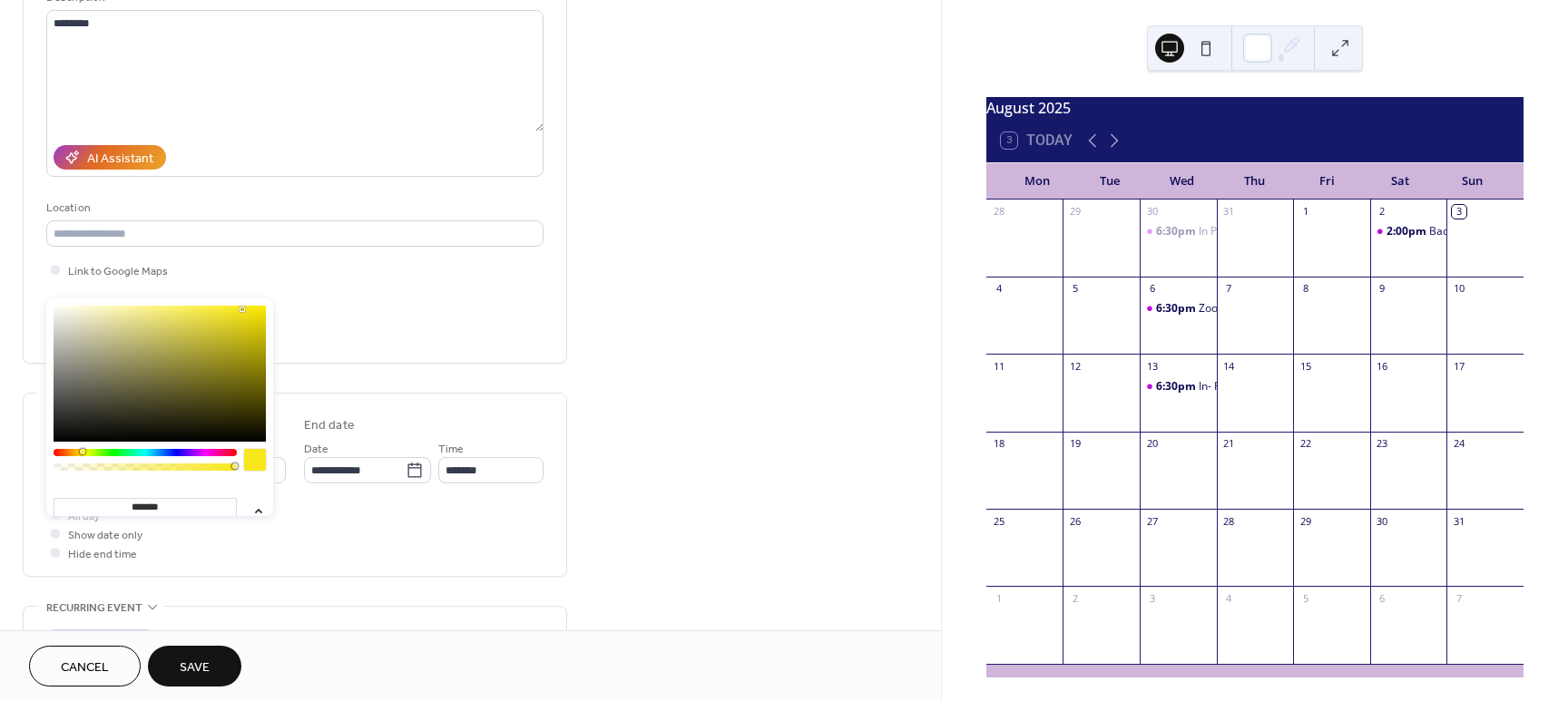 click on "**********" at bounding box center [470, 455] 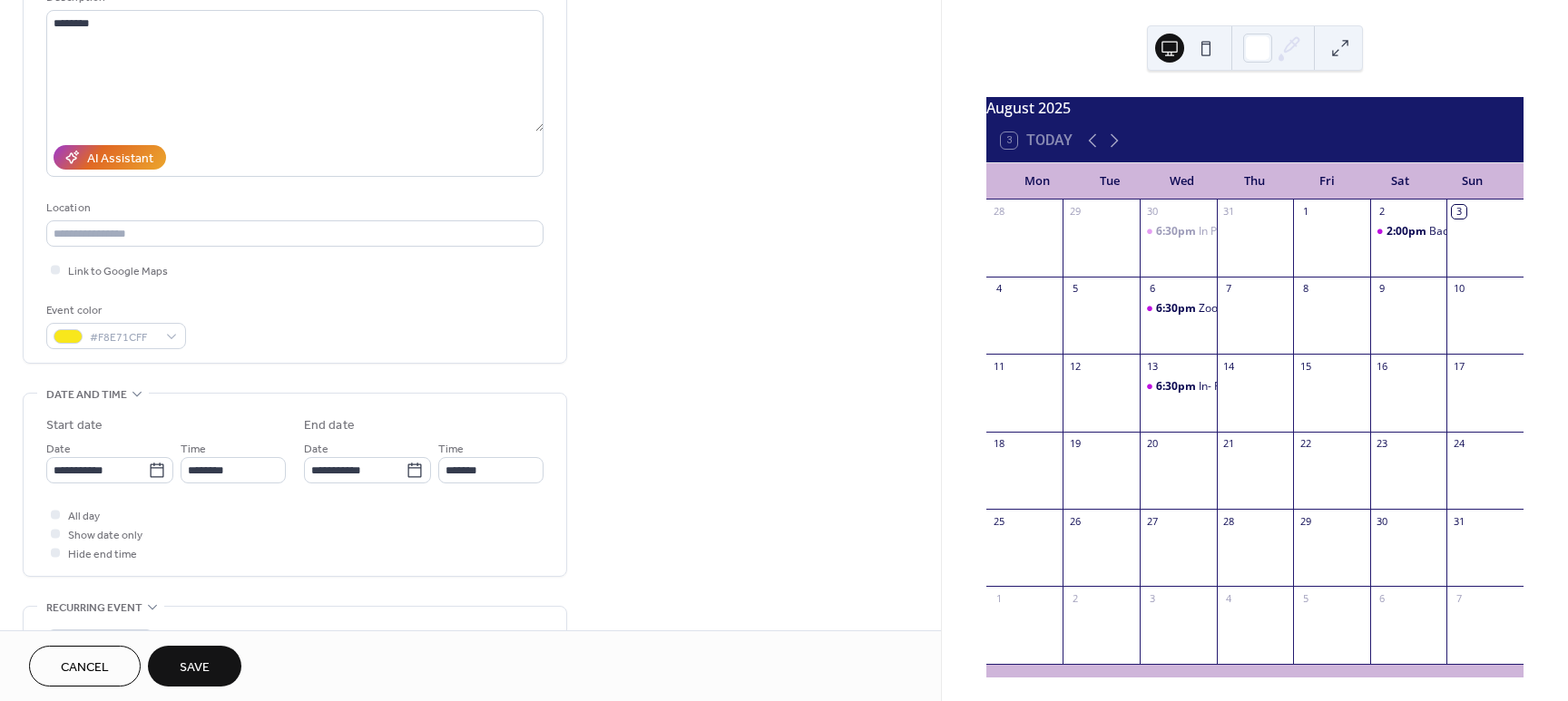 click on "Save" at bounding box center [194, 667] 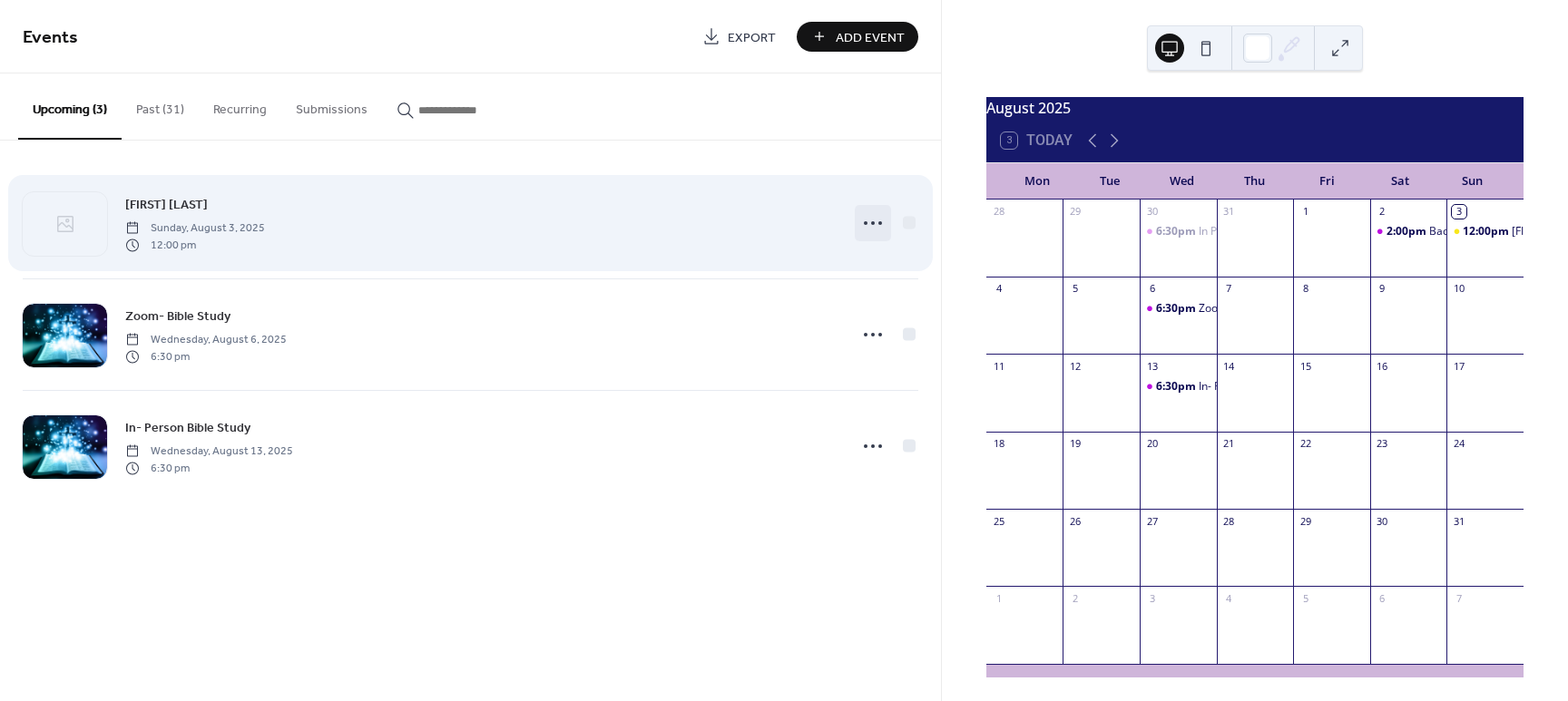 click 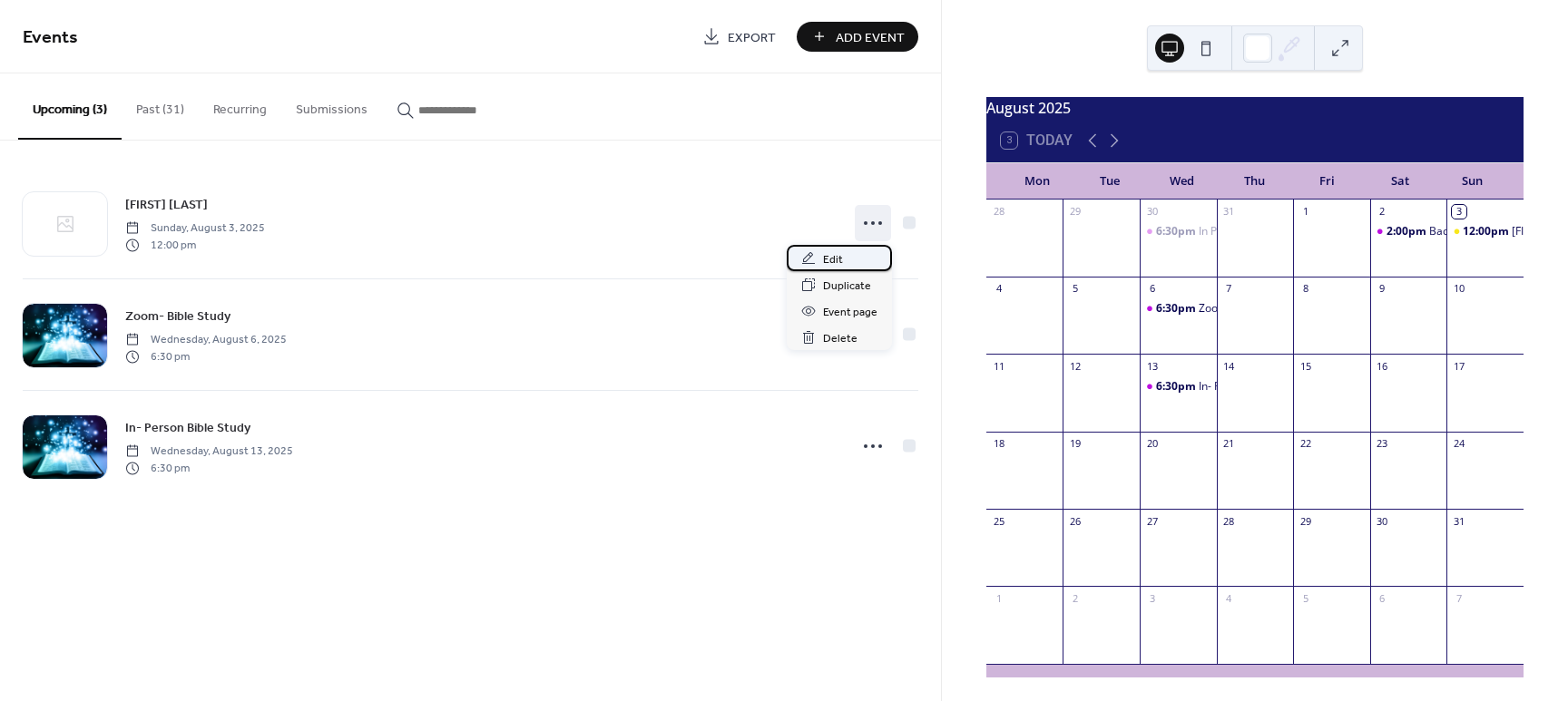 click on "Edit" at bounding box center [833, 259] 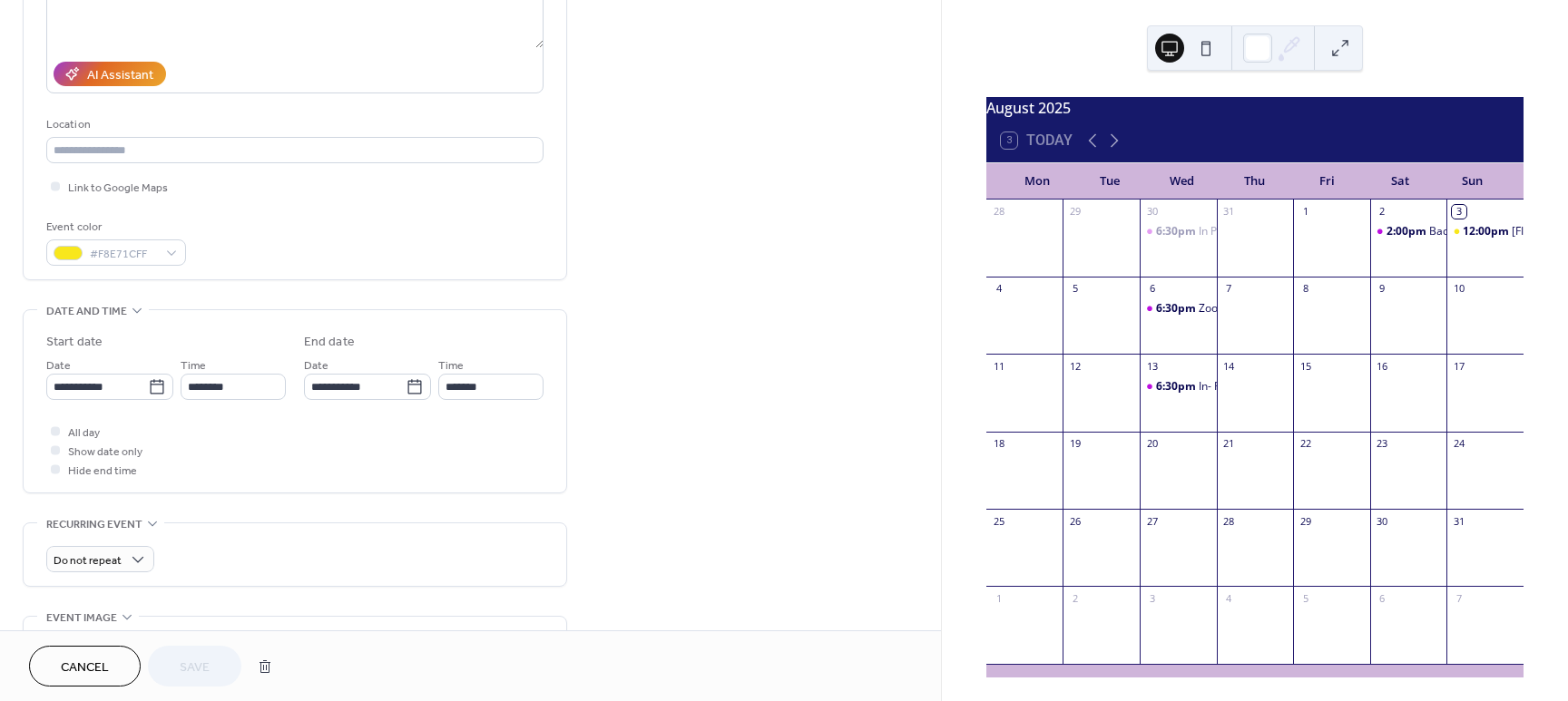 scroll, scrollTop: 290, scrollLeft: 0, axis: vertical 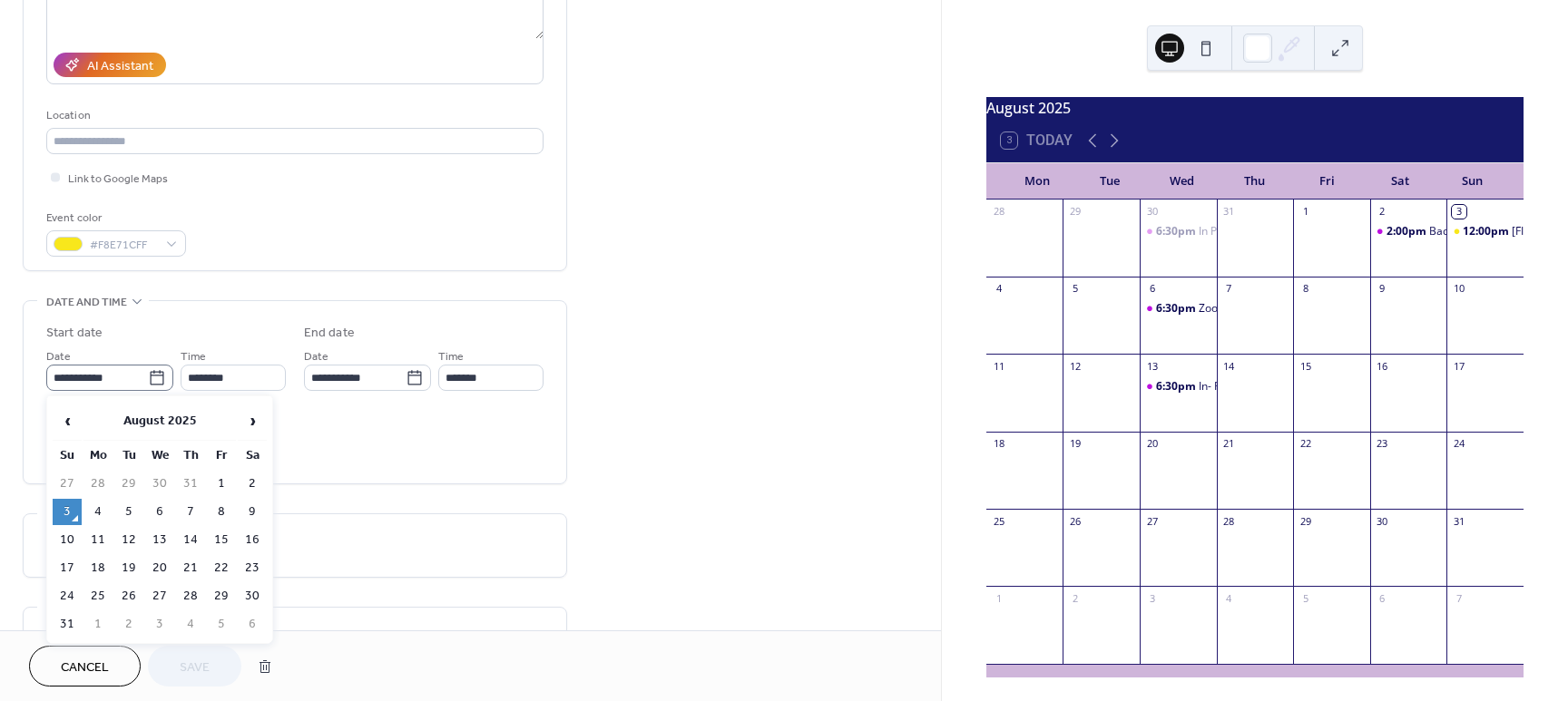 click 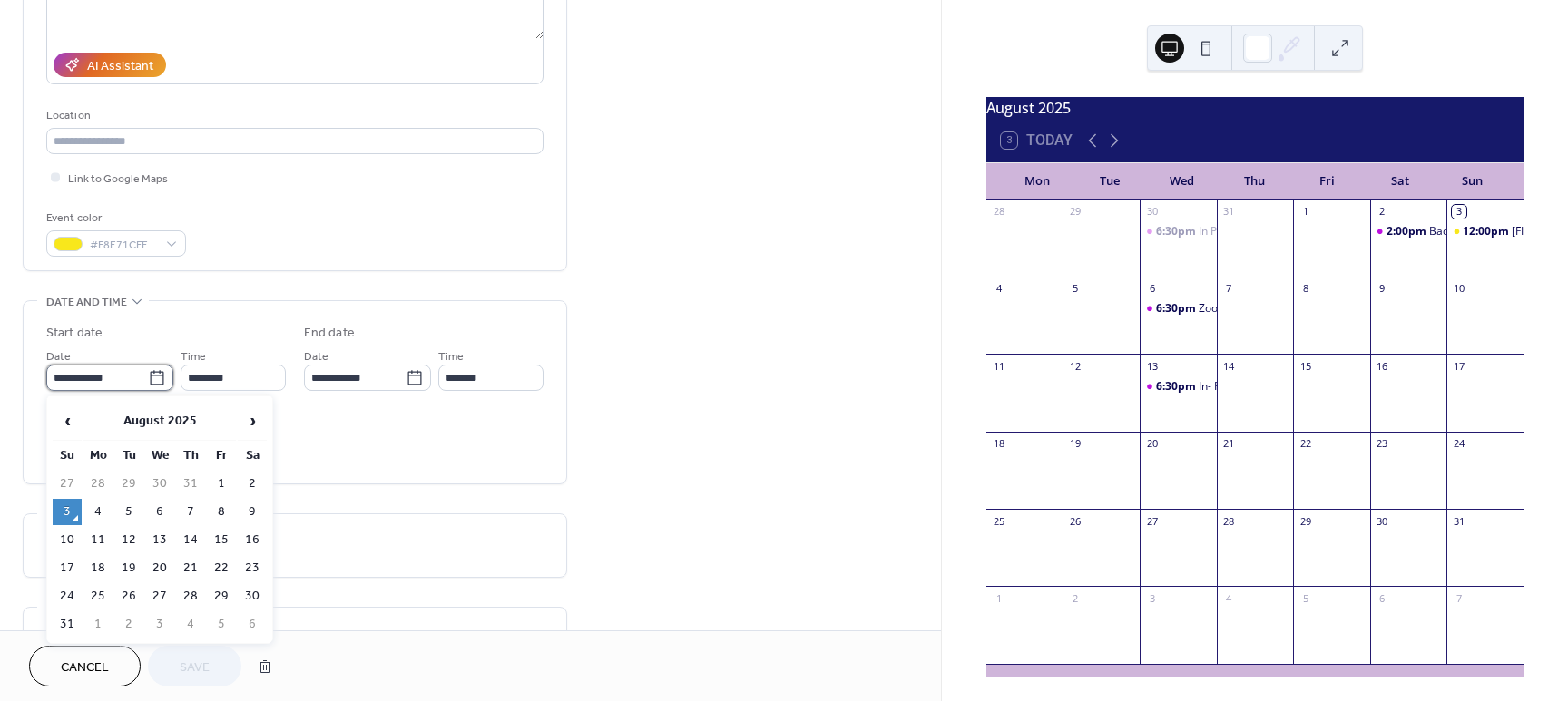 click on "**********" at bounding box center [97, 377] 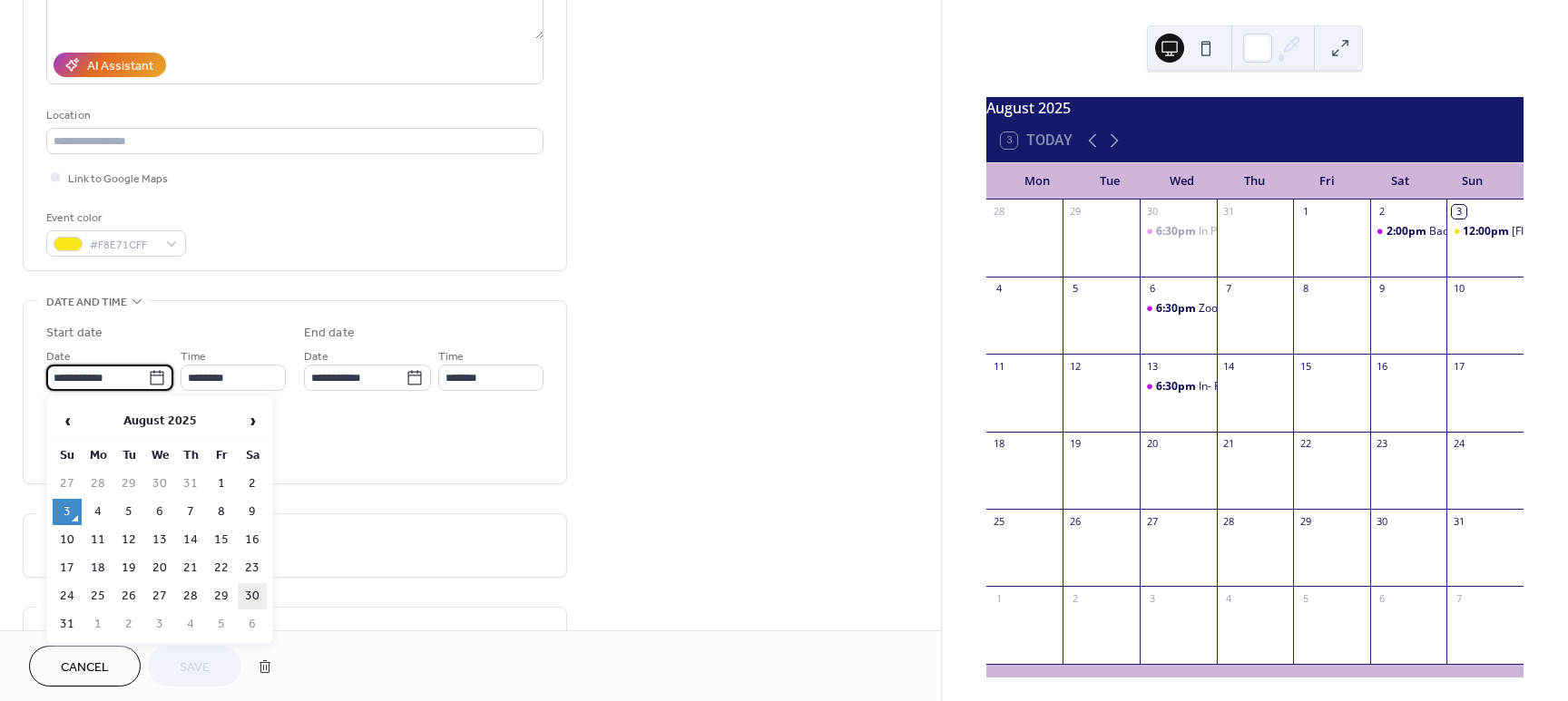 click on "30" at bounding box center (252, 596) 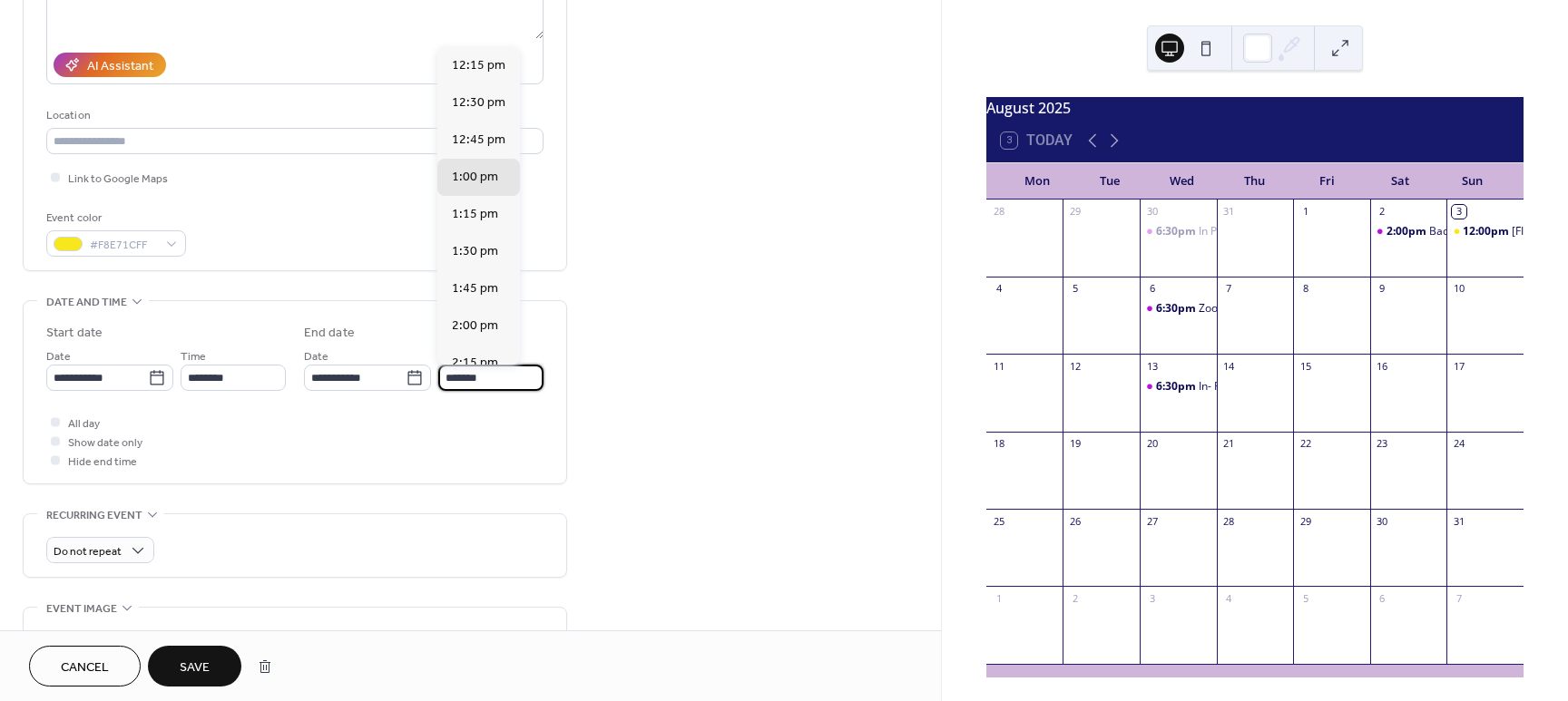 click on "*******" at bounding box center [491, 377] 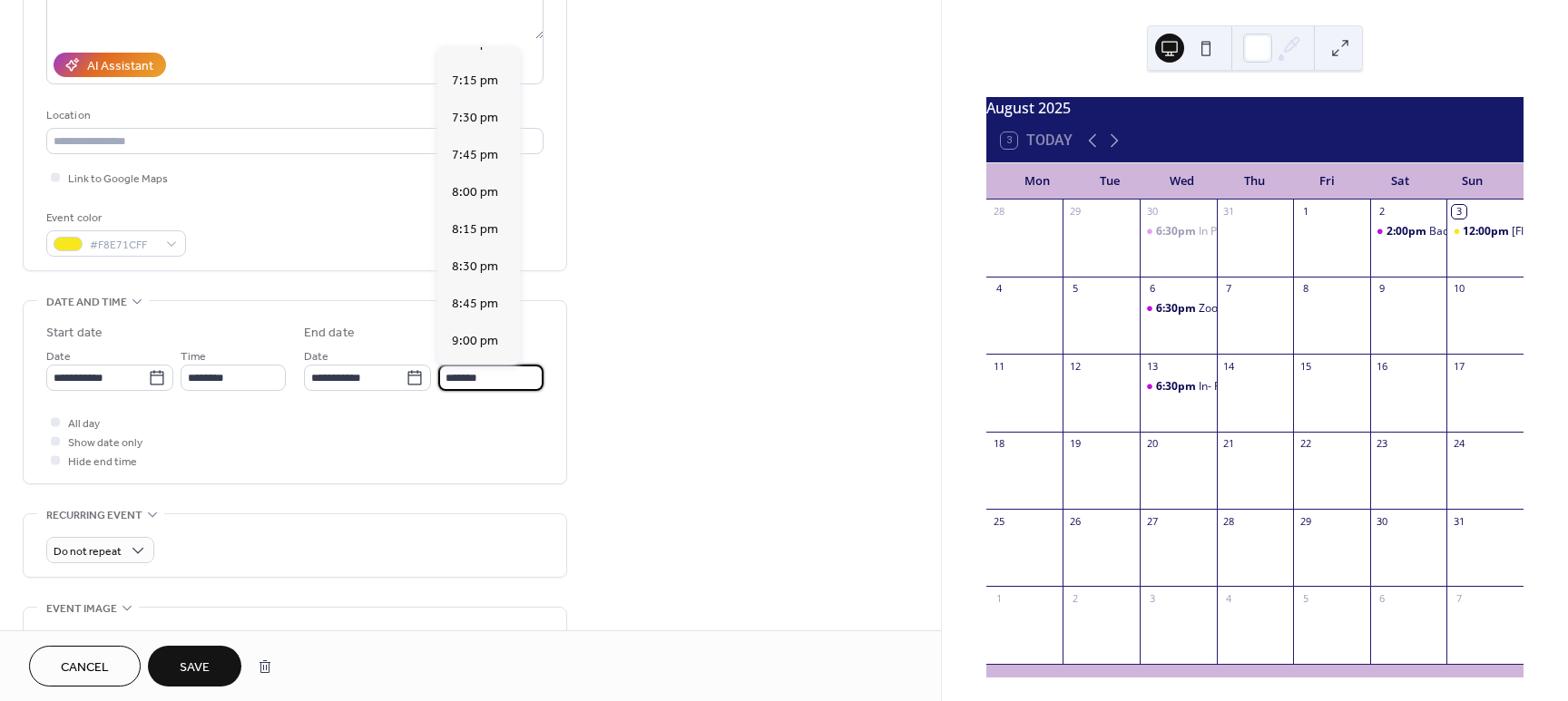 scroll, scrollTop: 1026, scrollLeft: 0, axis: vertical 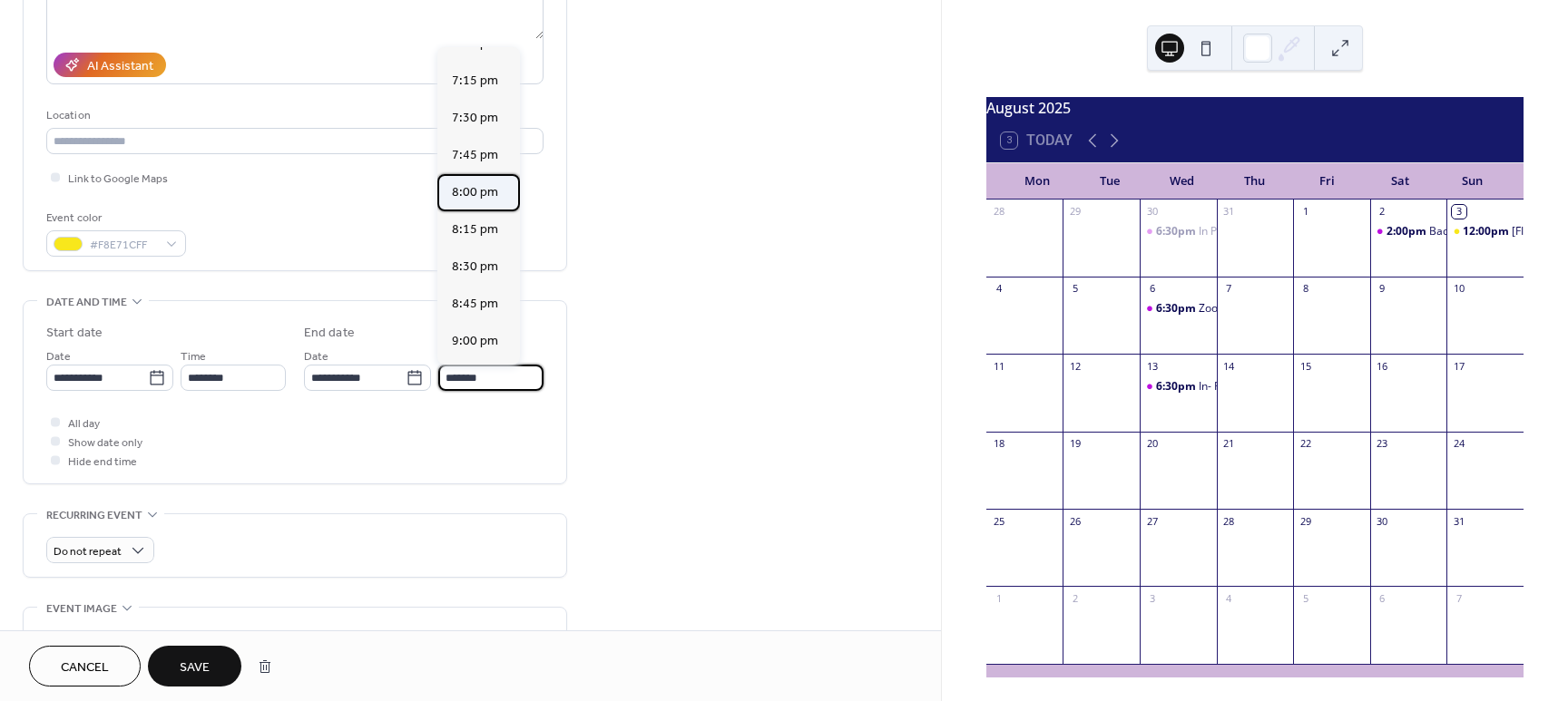 click on "8:00 pm" at bounding box center [475, 192] 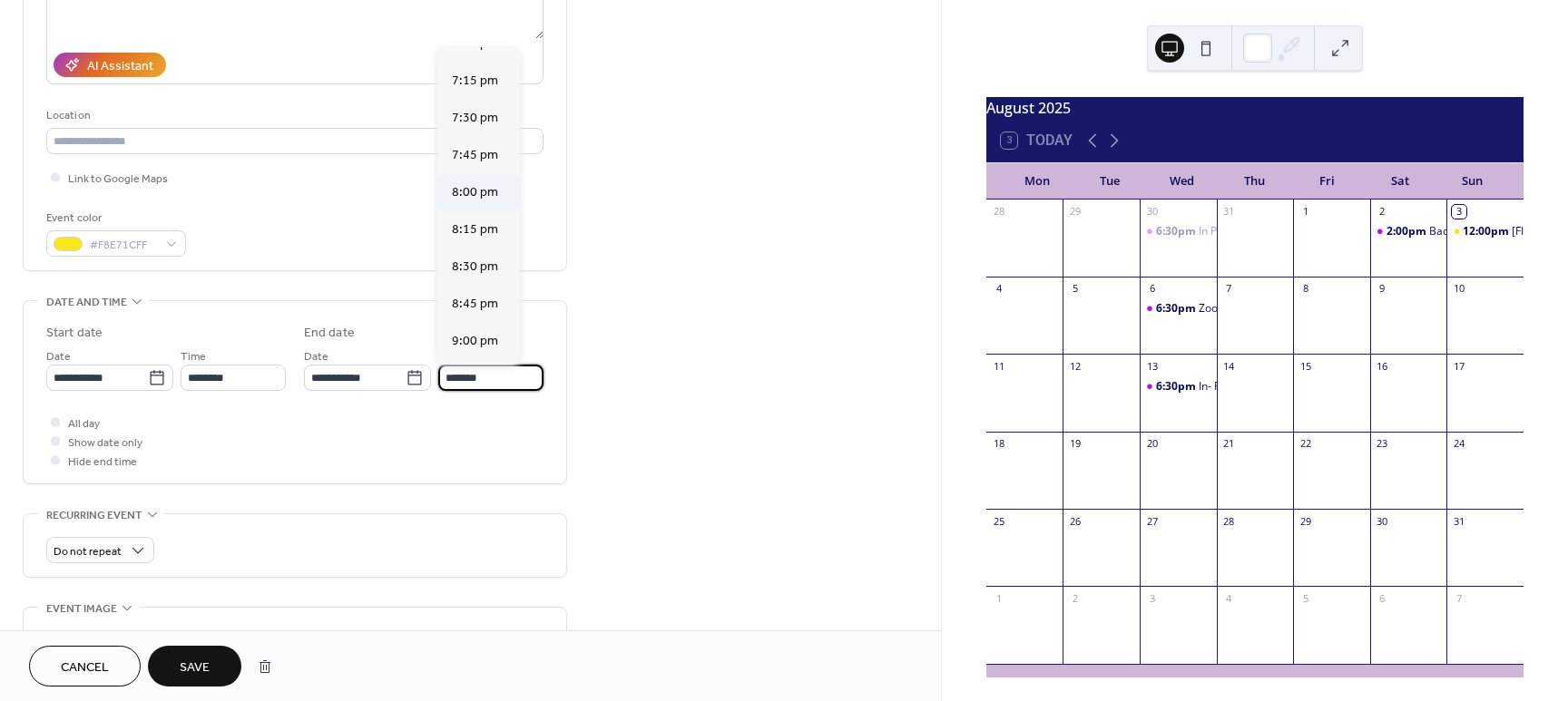 type on "*******" 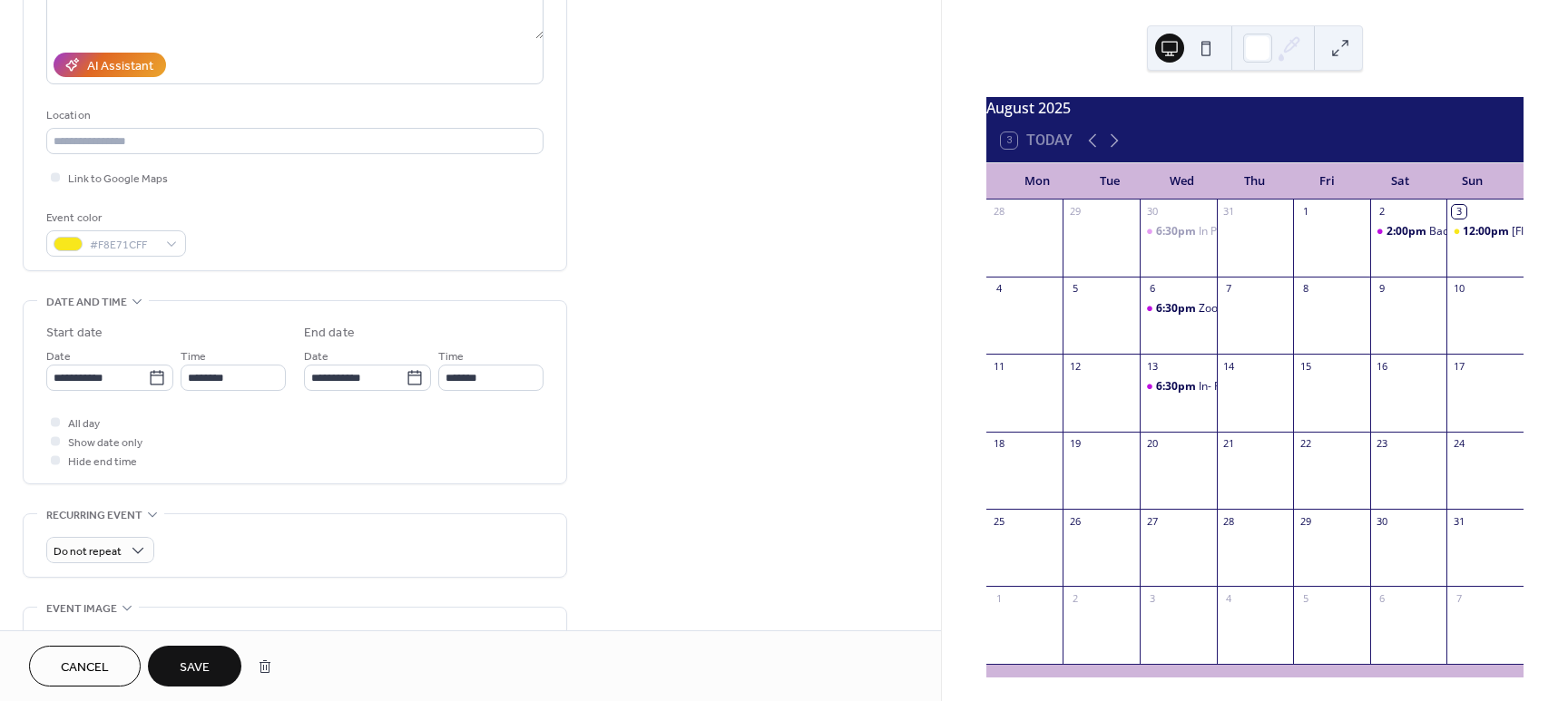 scroll, scrollTop: 345, scrollLeft: 0, axis: vertical 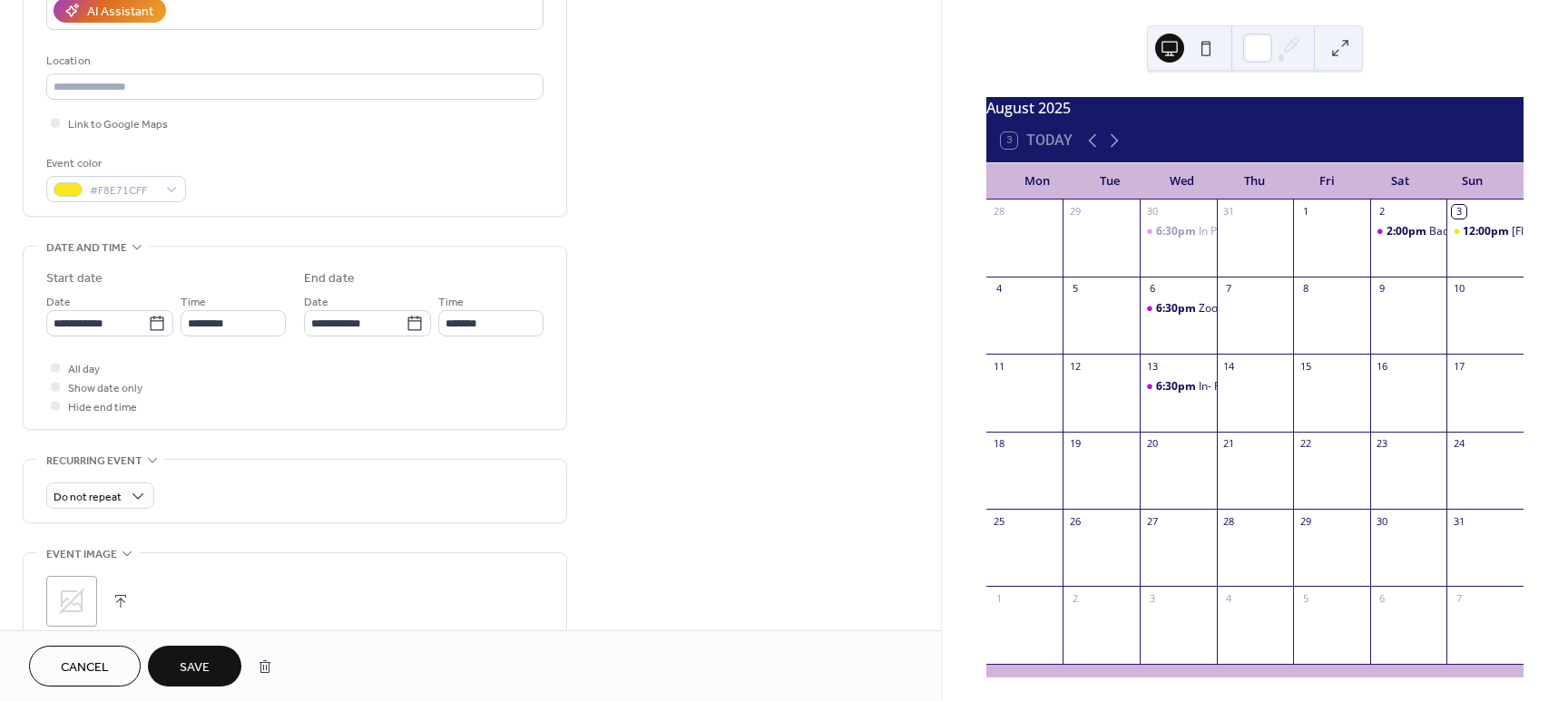 click on "Save" at bounding box center (194, 667) 